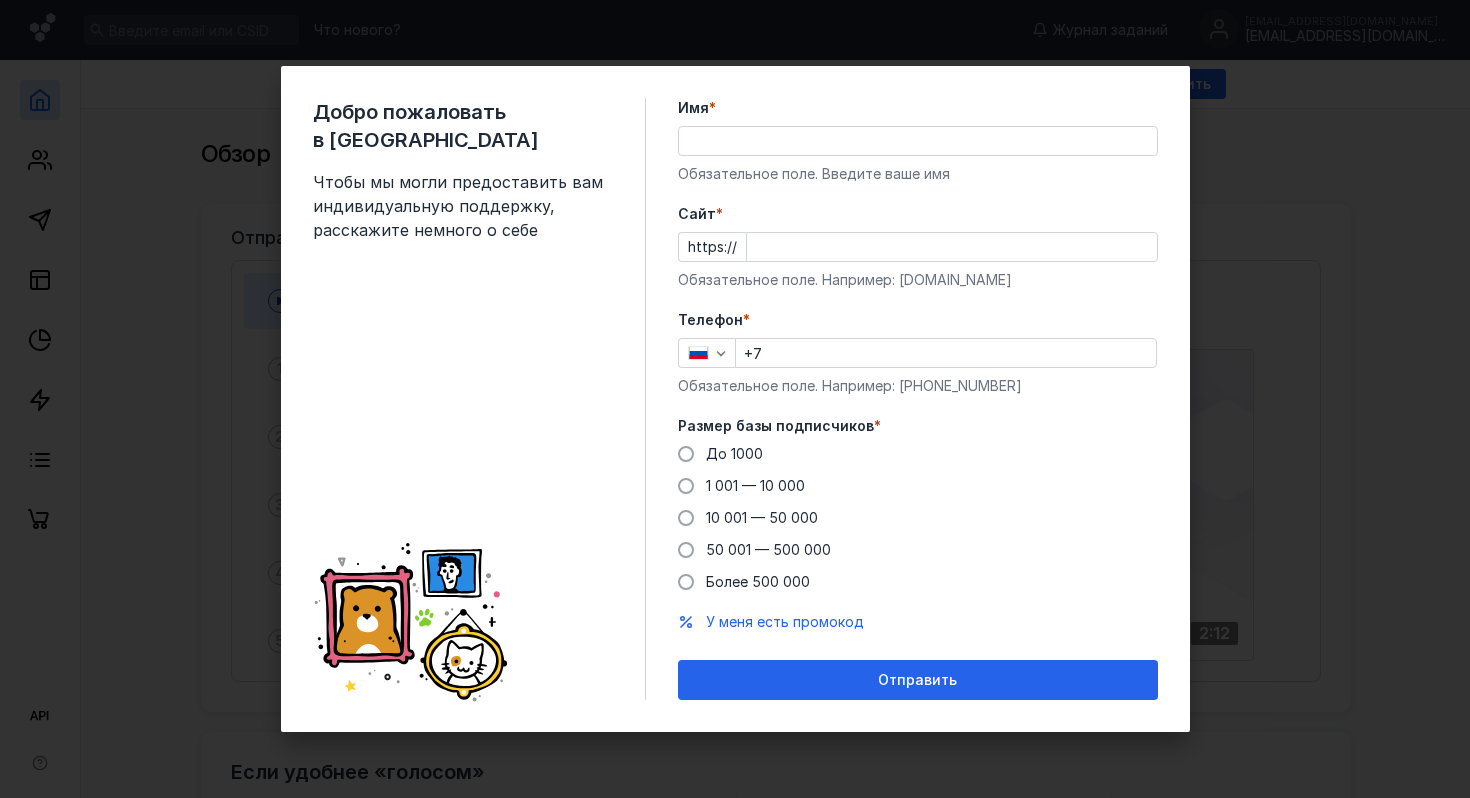 scroll, scrollTop: 0, scrollLeft: 0, axis: both 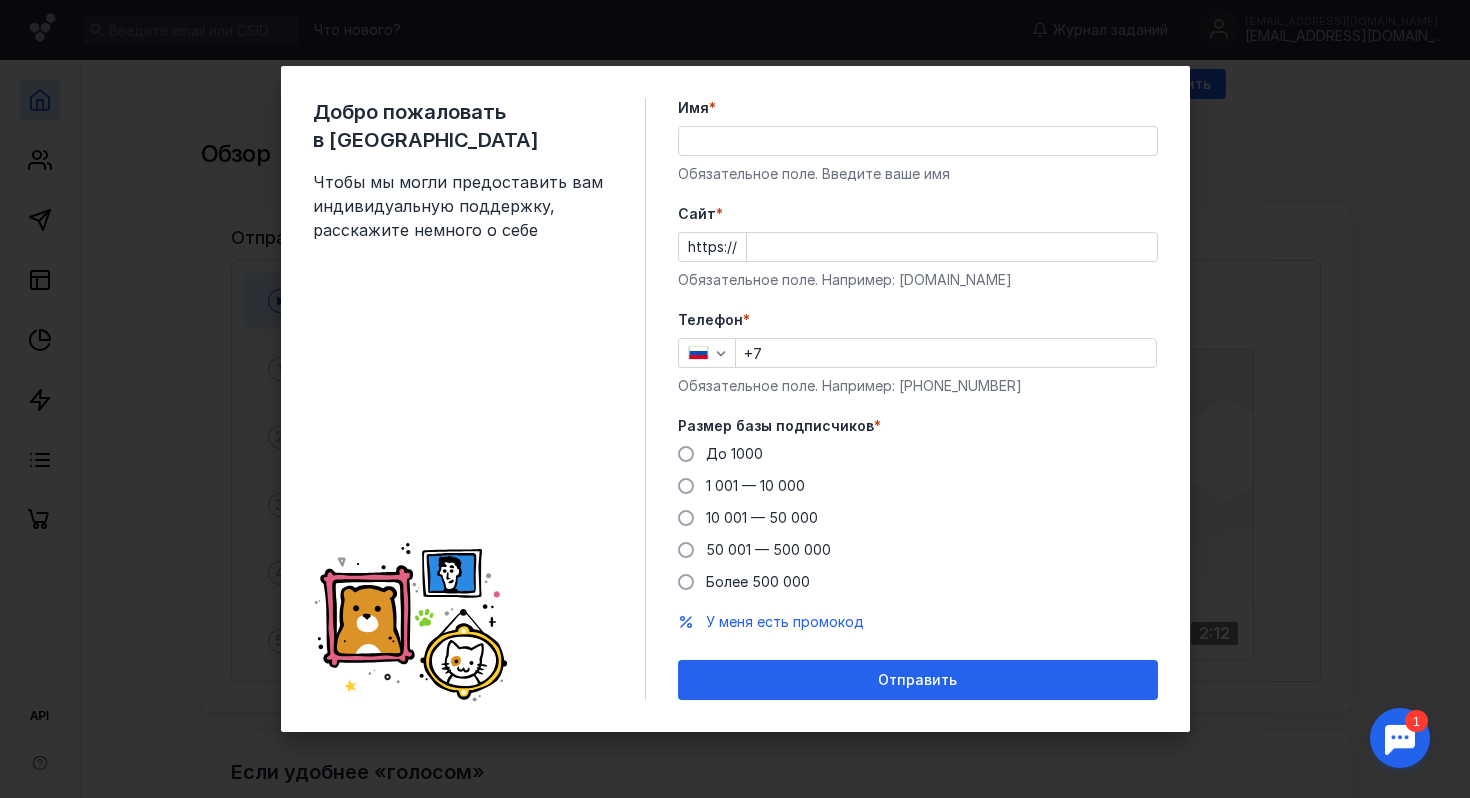 click 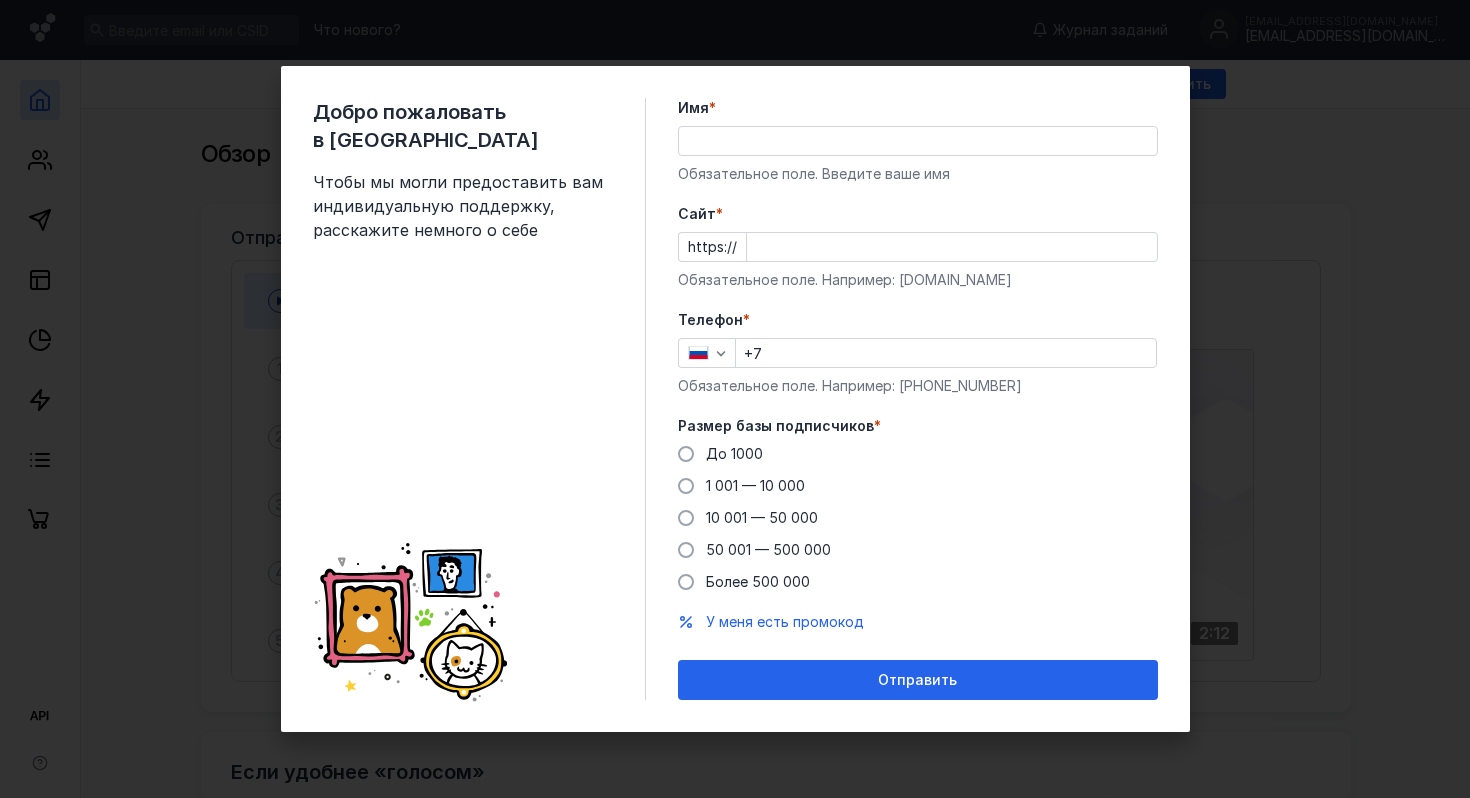 click on "Добро пожаловать в Sendsay Чтобы мы могли предоставить вам индивидуальную поддержку, расскажите немного о себе Имя  * Обязательное поле. Введите ваше имя [PERSON_NAME]  * https:// Обязательное поле. Например: [DOMAIN_NAME] Телефон  * +7 Обязательное поле. Например: [PHONE_NUMBER] Размер базы подписчиков  * До [DATE] 1 001 — 10 000 10 001 — 50 000 50 001 — 500 000 Более 500 000 У меня есть промокод Отправить" at bounding box center (735, 399) 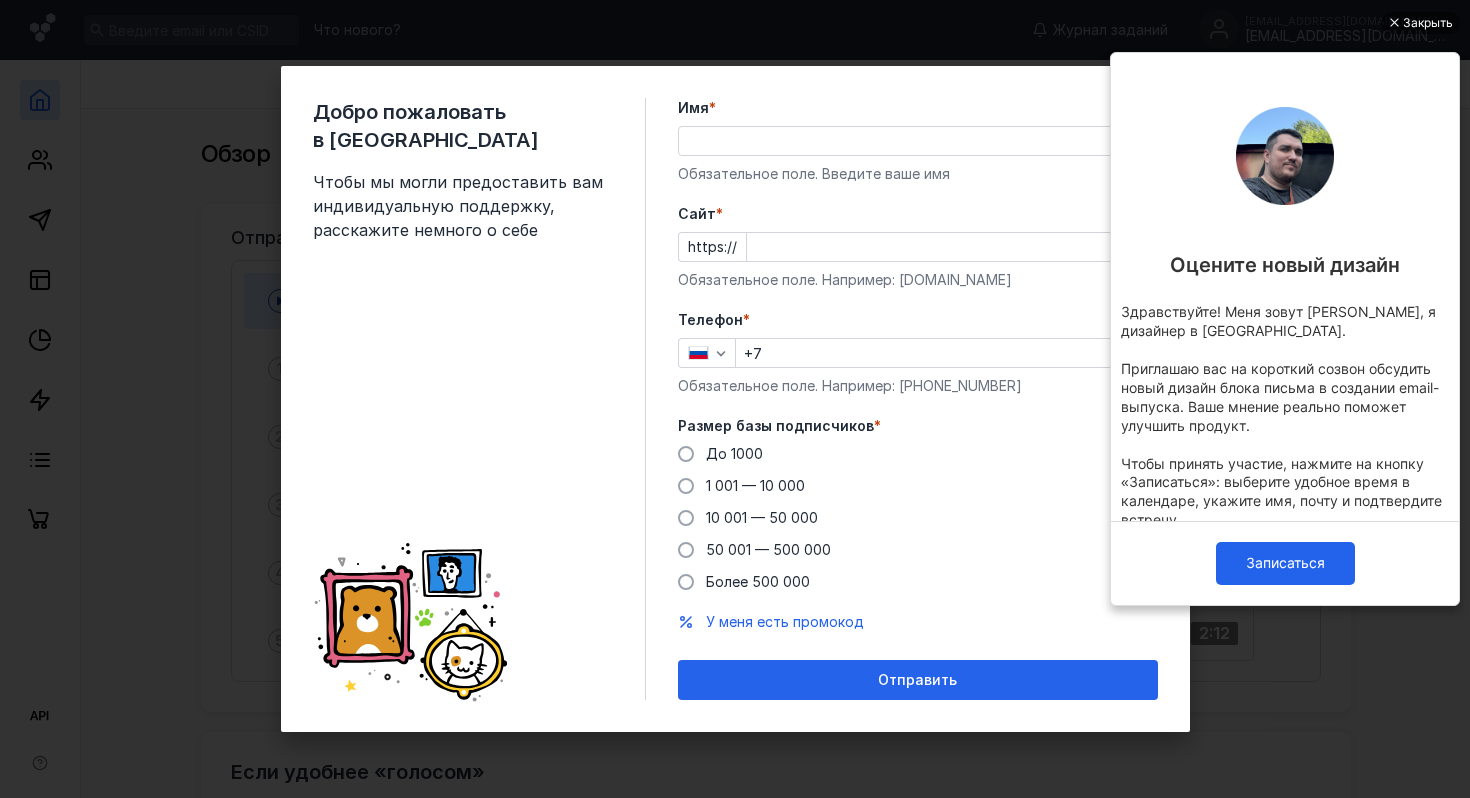 scroll, scrollTop: 0, scrollLeft: 0, axis: both 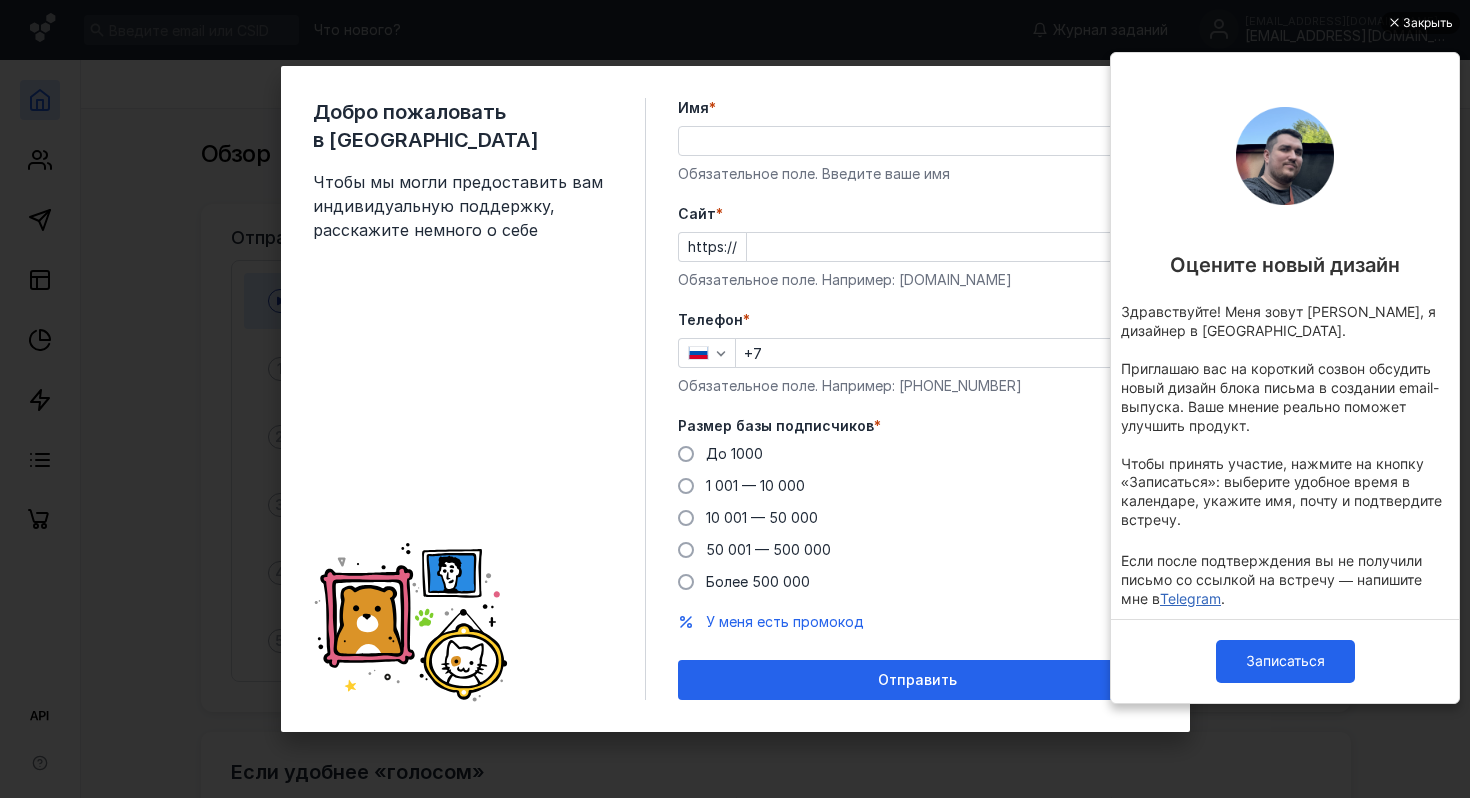 click on "Закрыть" at bounding box center (1428, 23) 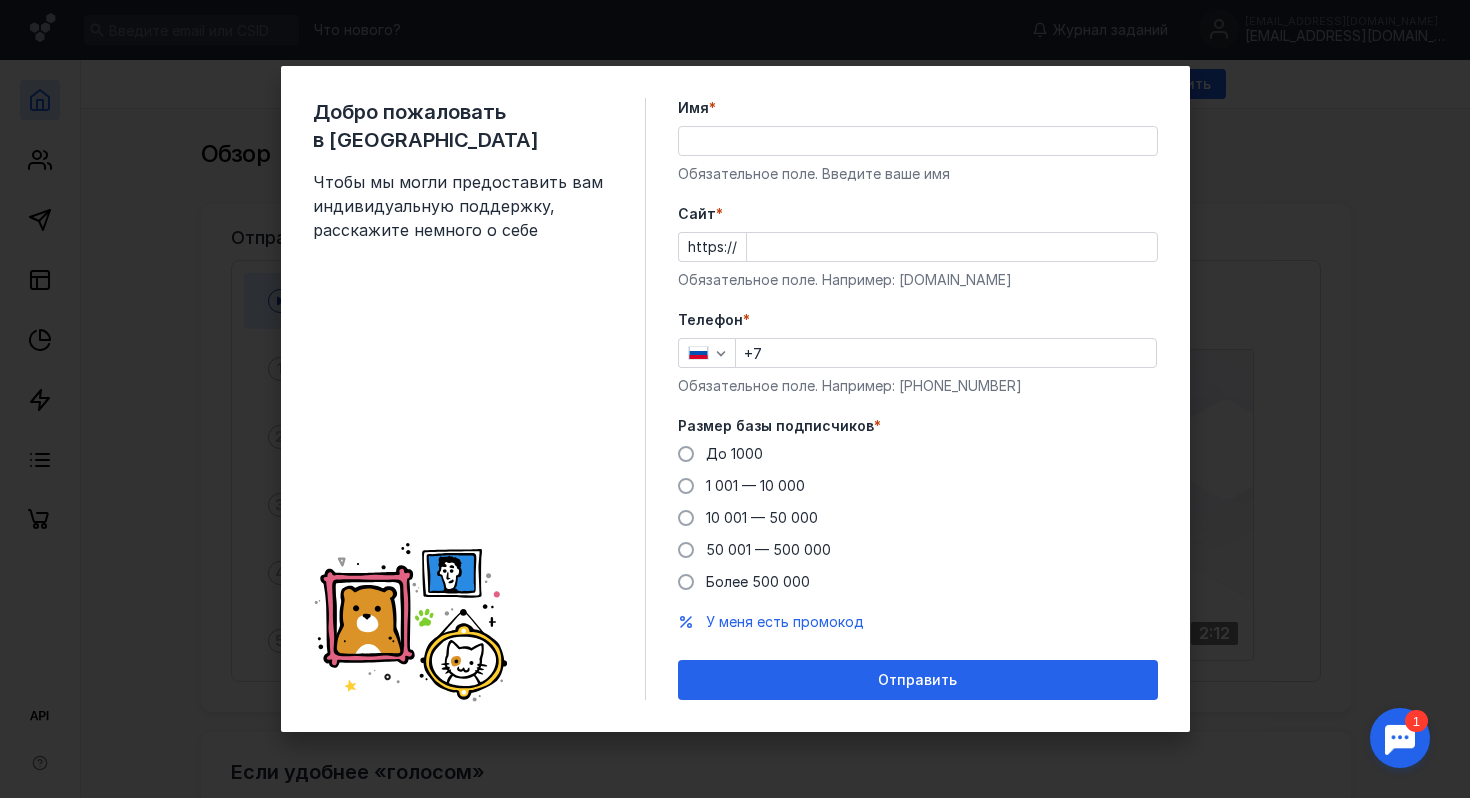scroll, scrollTop: 0, scrollLeft: 0, axis: both 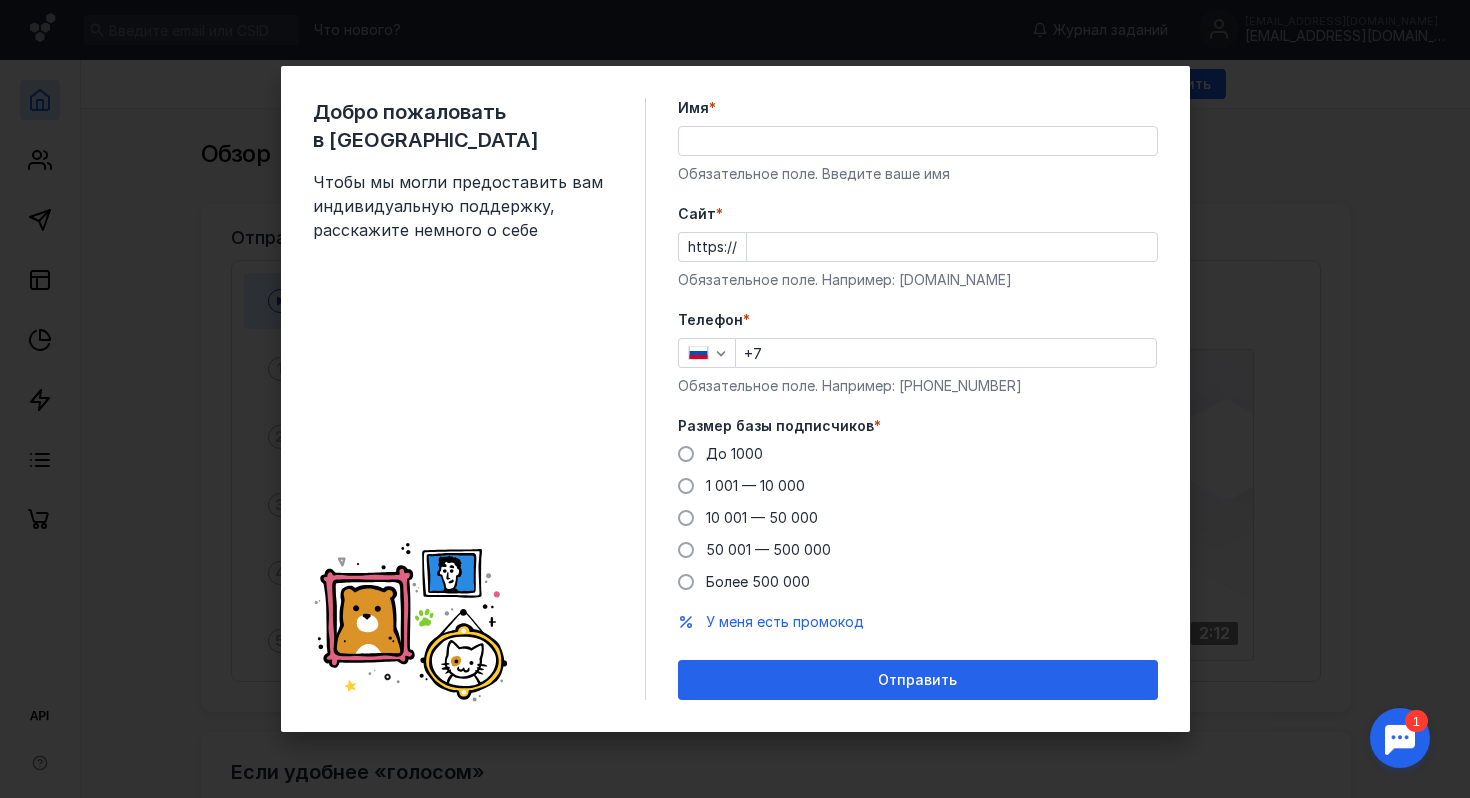 click on "Имя  *" at bounding box center (918, 141) 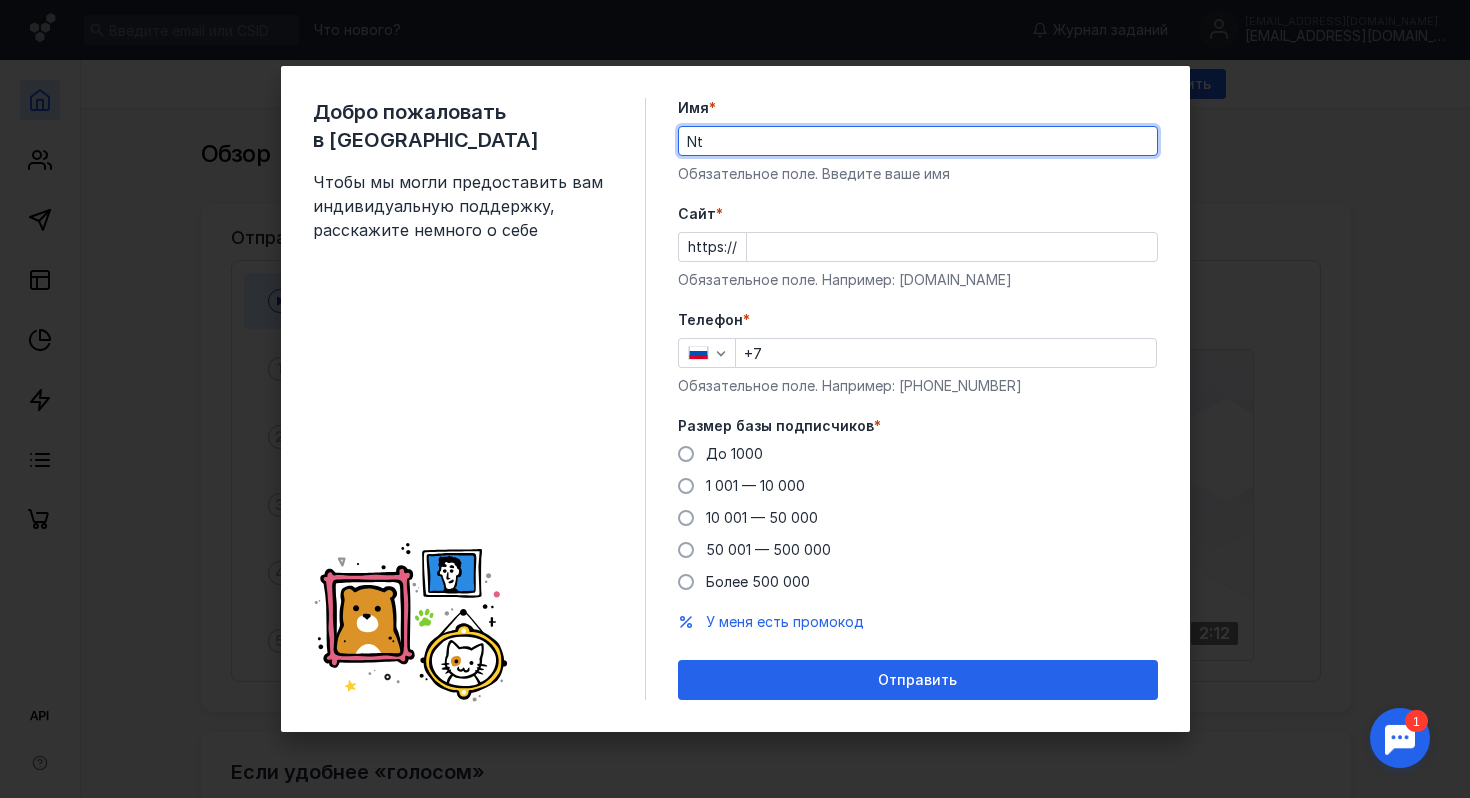 type on "N" 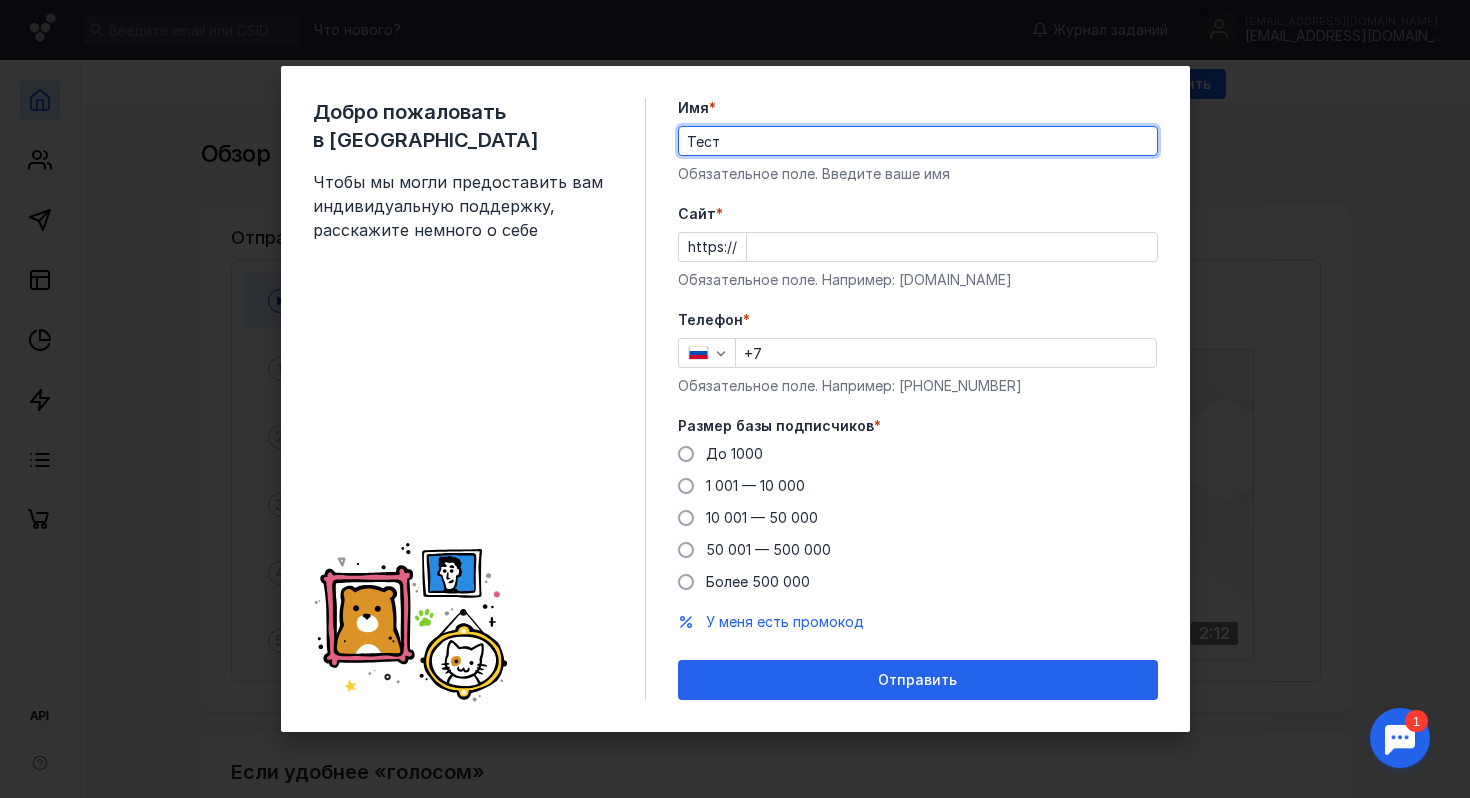 type on "Тест" 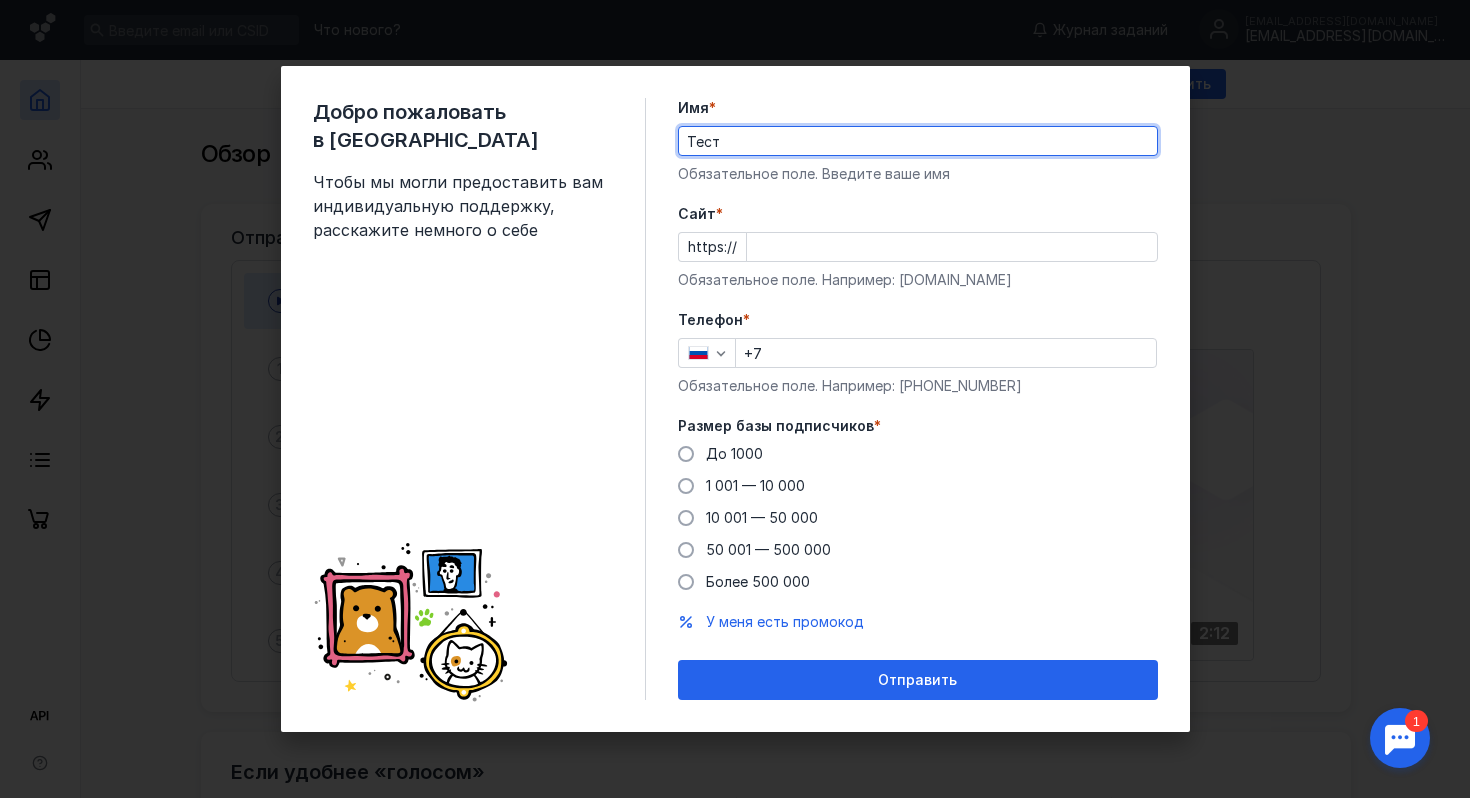 click on "Cайт  *" at bounding box center [952, 247] 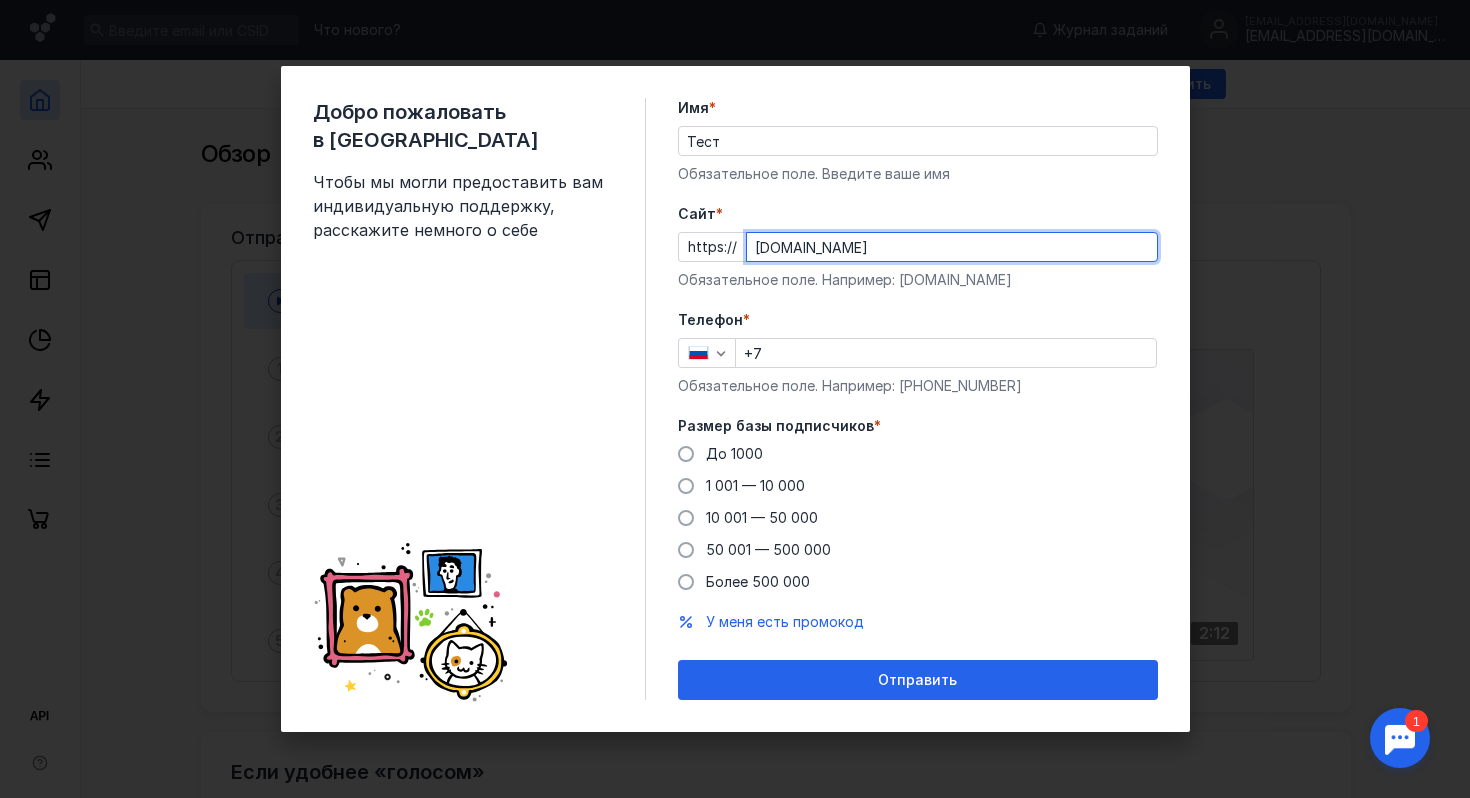 type on "[DOMAIN_NAME]" 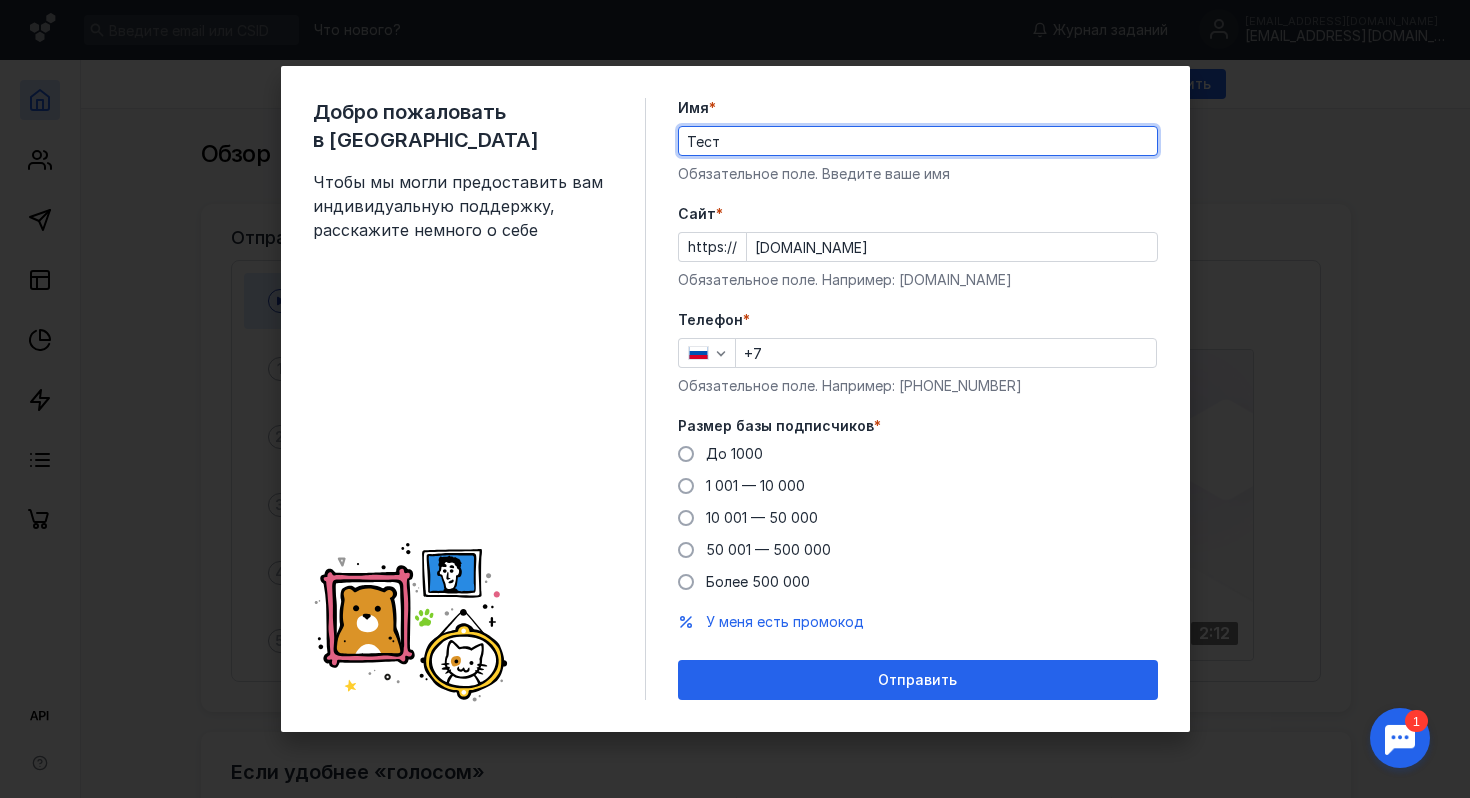 click on "Тест" at bounding box center (918, 141) 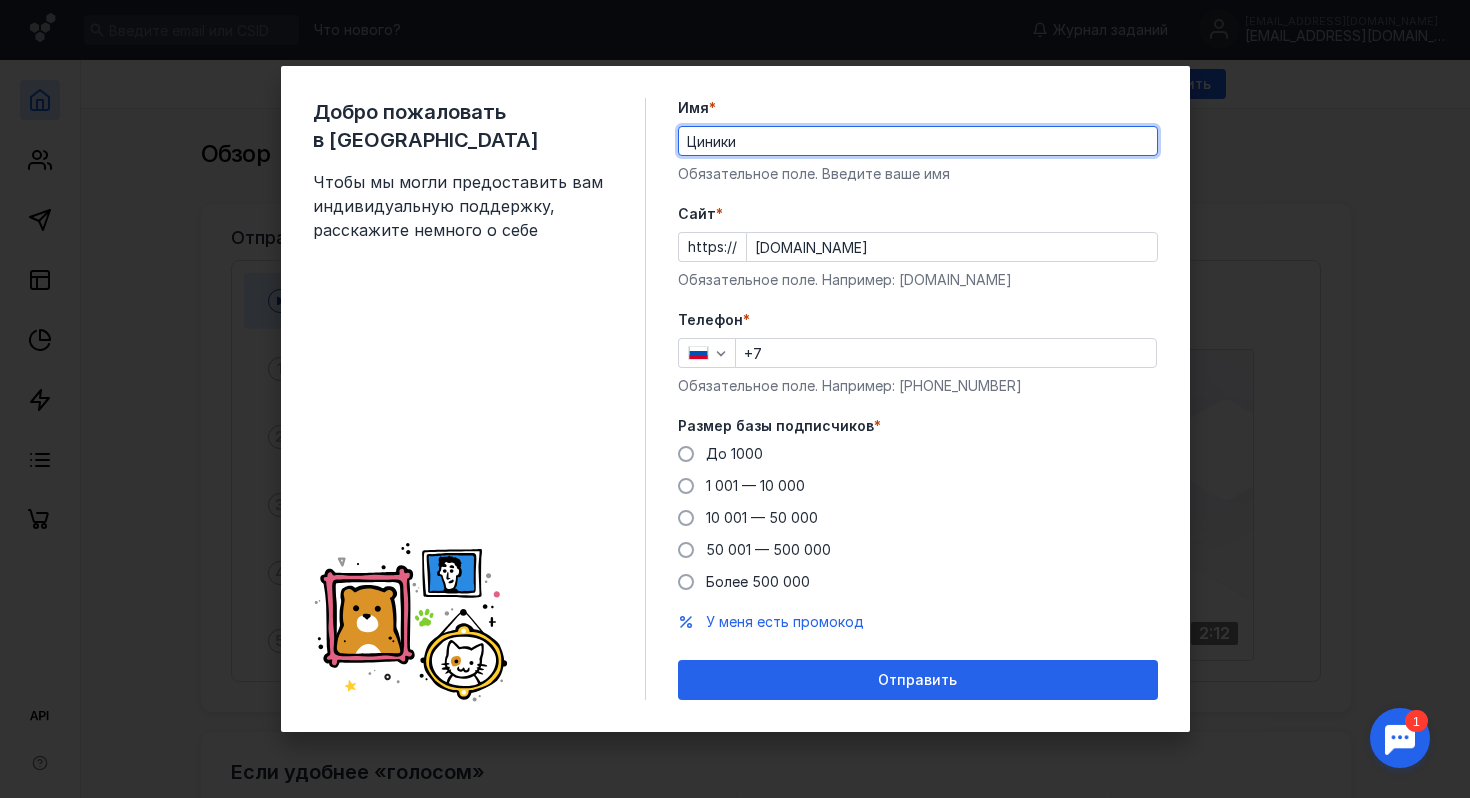type on "Циники" 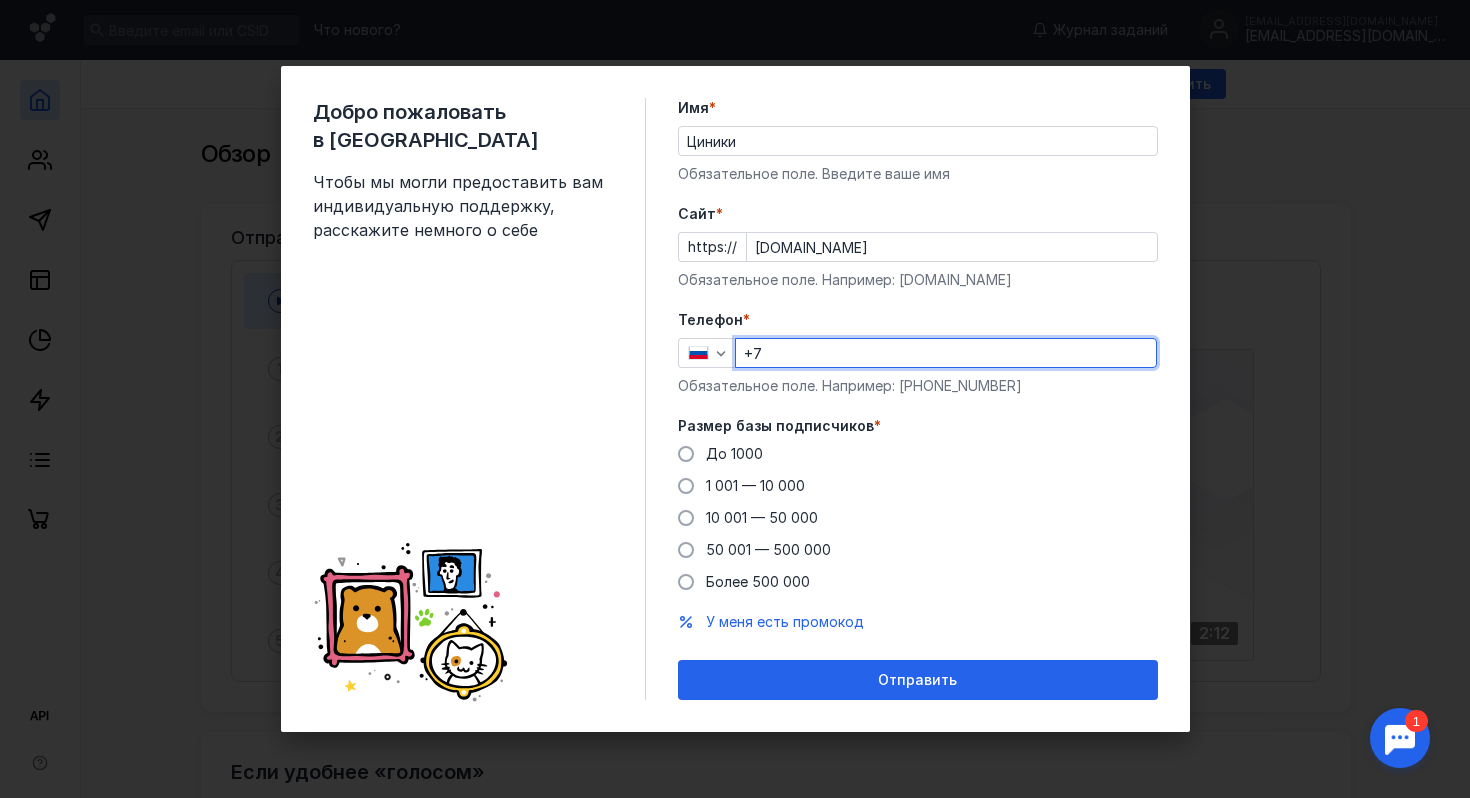 click on "+7" at bounding box center [946, 353] 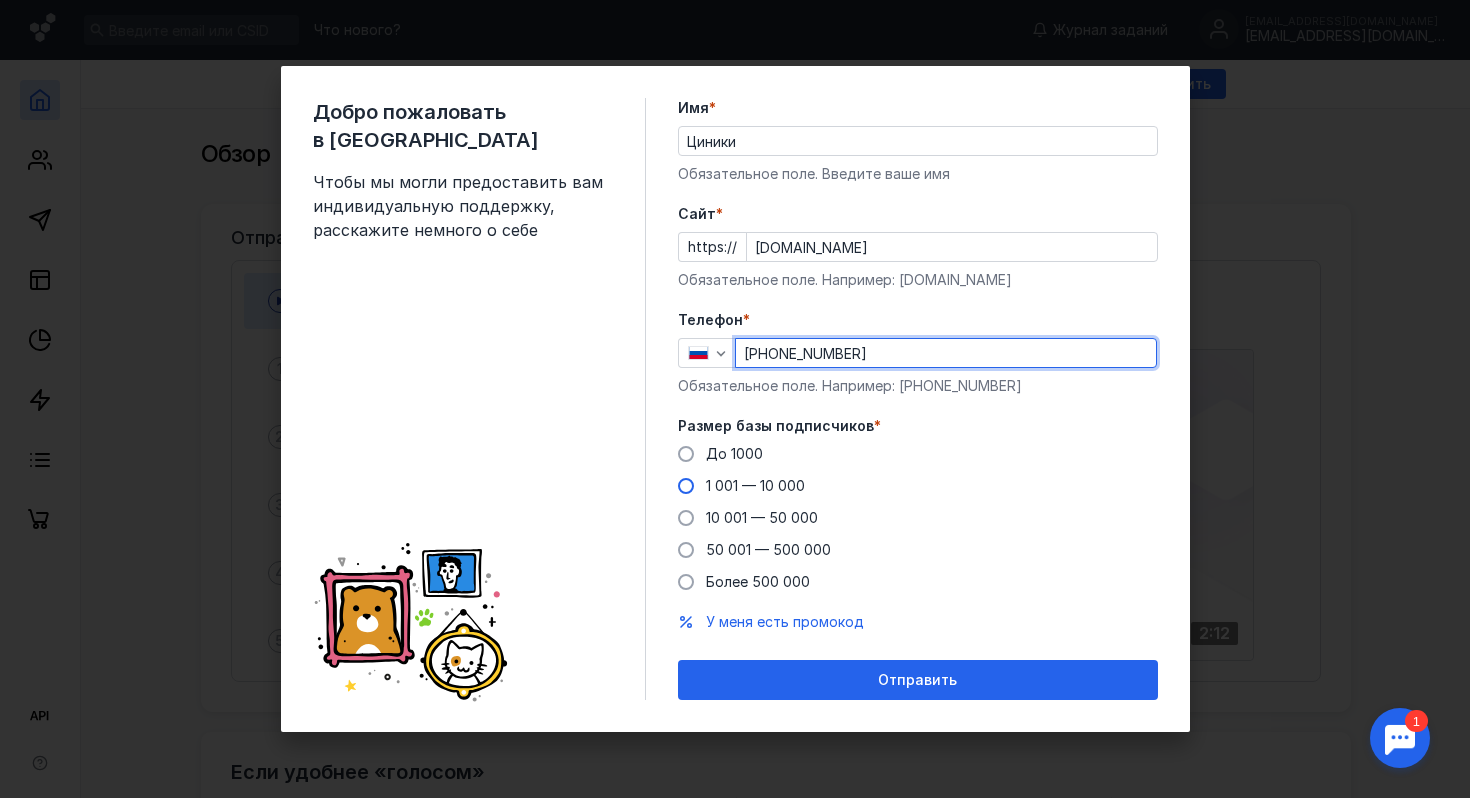 type on "[PHONE_NUMBER]" 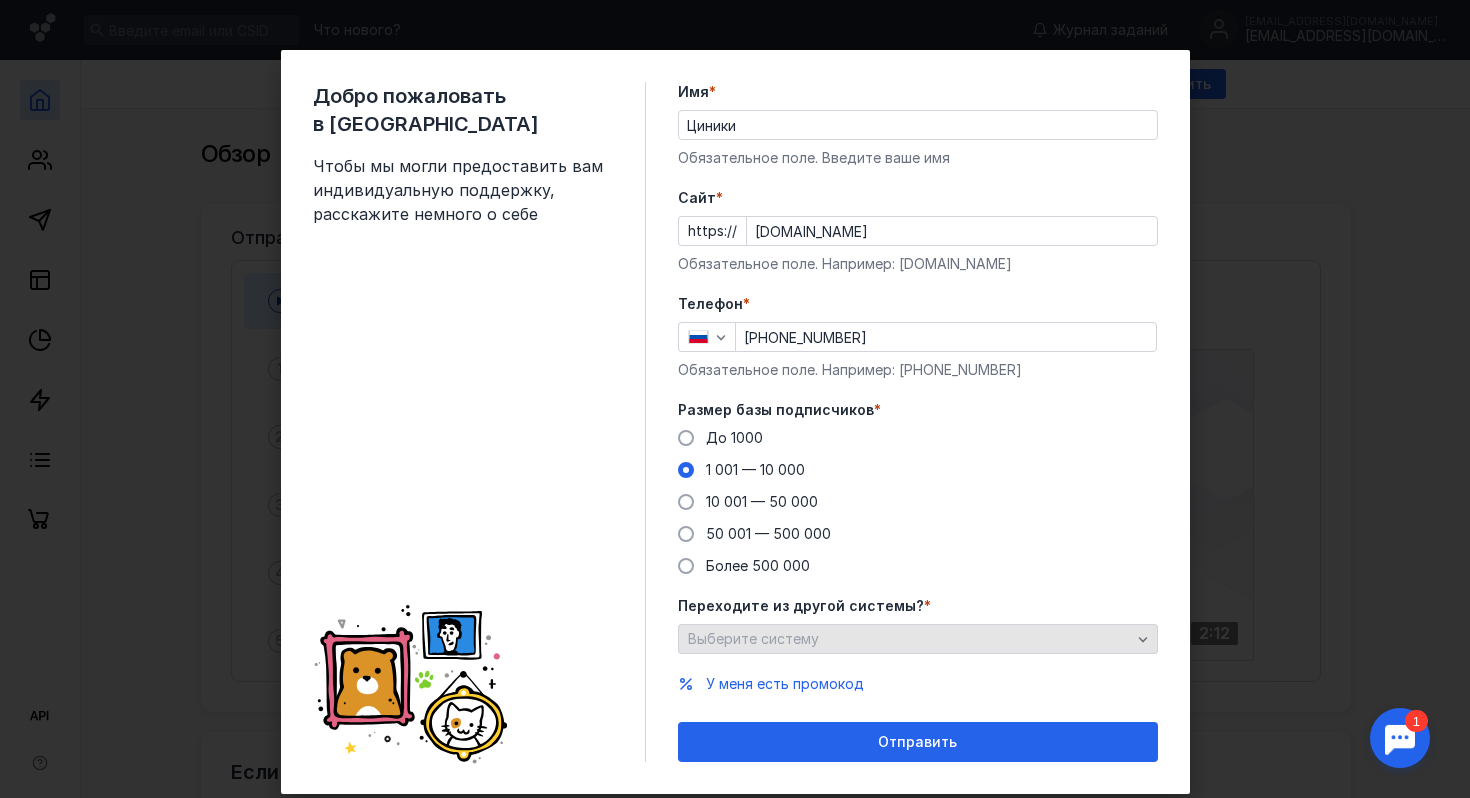click on "Выберите систему" at bounding box center (909, 639) 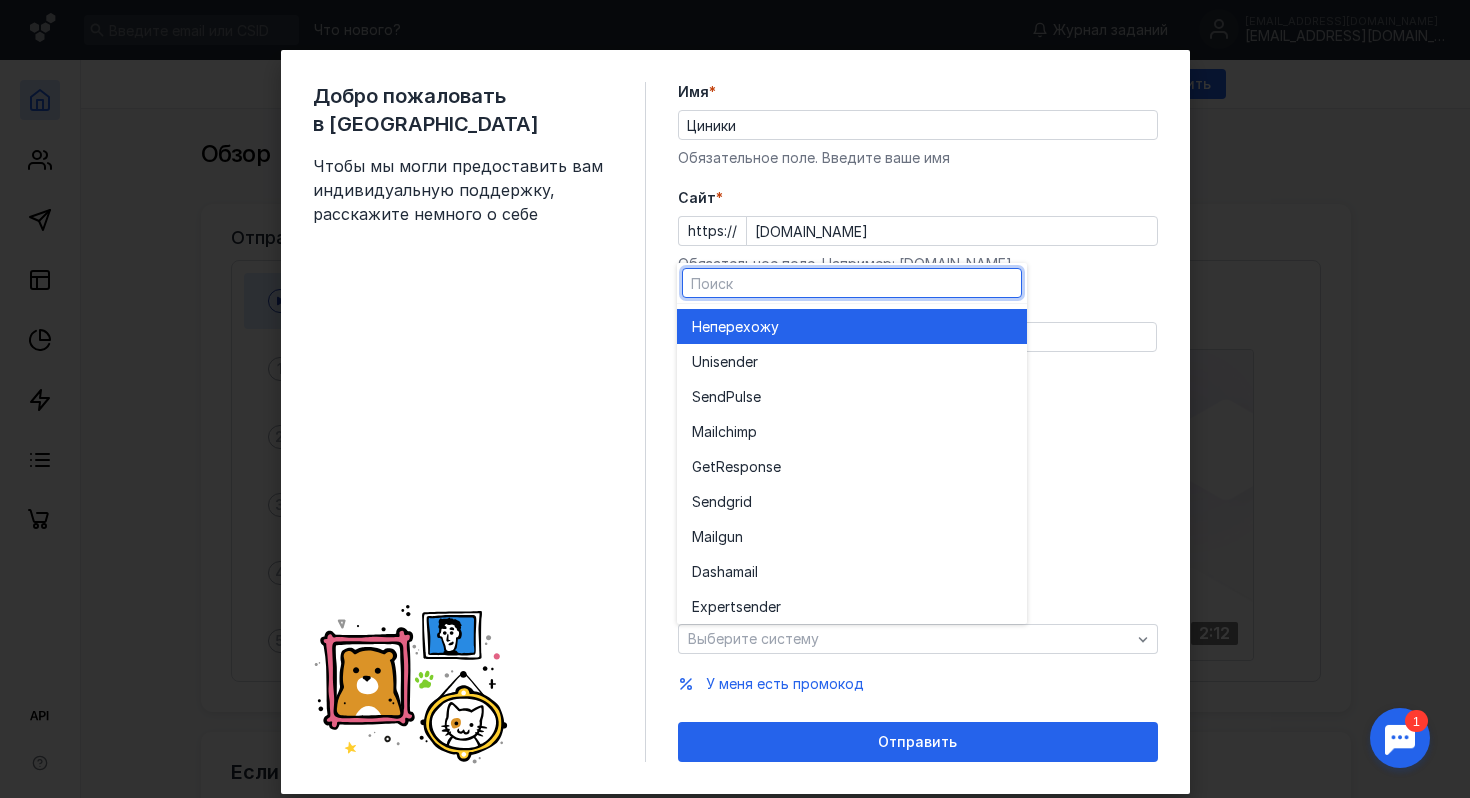 click on "перехожу" at bounding box center (744, 327) 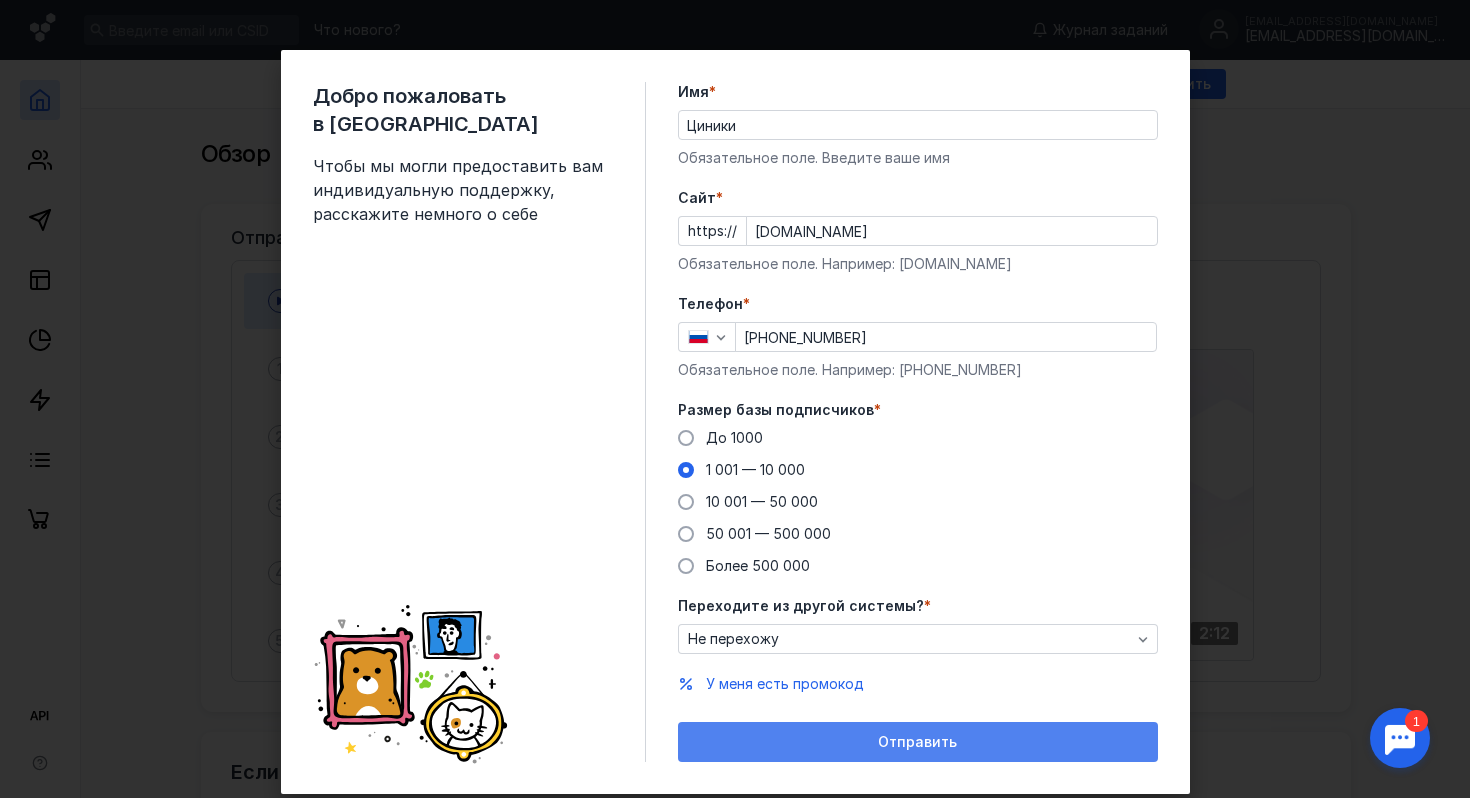 scroll, scrollTop: 46, scrollLeft: 0, axis: vertical 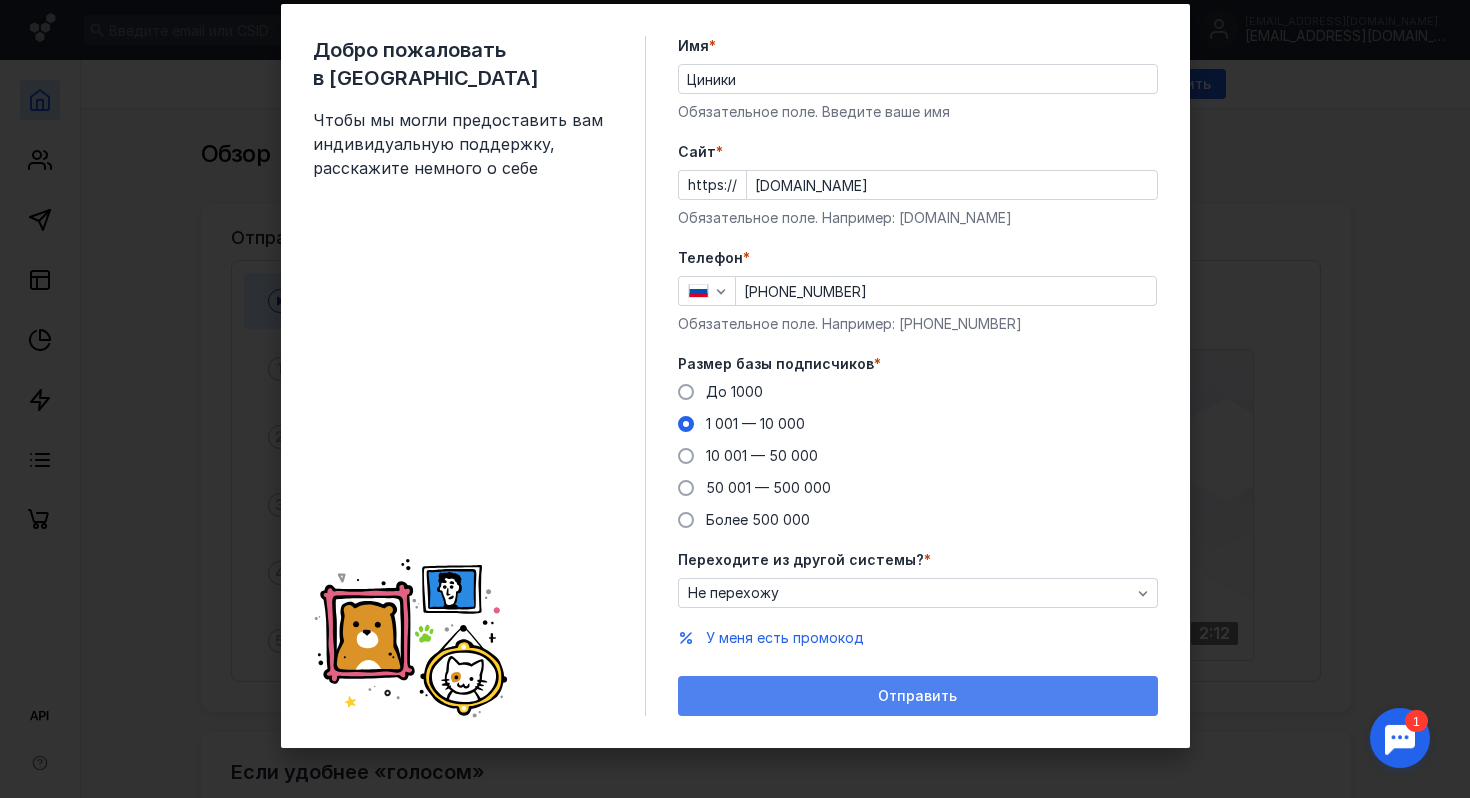 click on "Отправить" at bounding box center [918, 696] 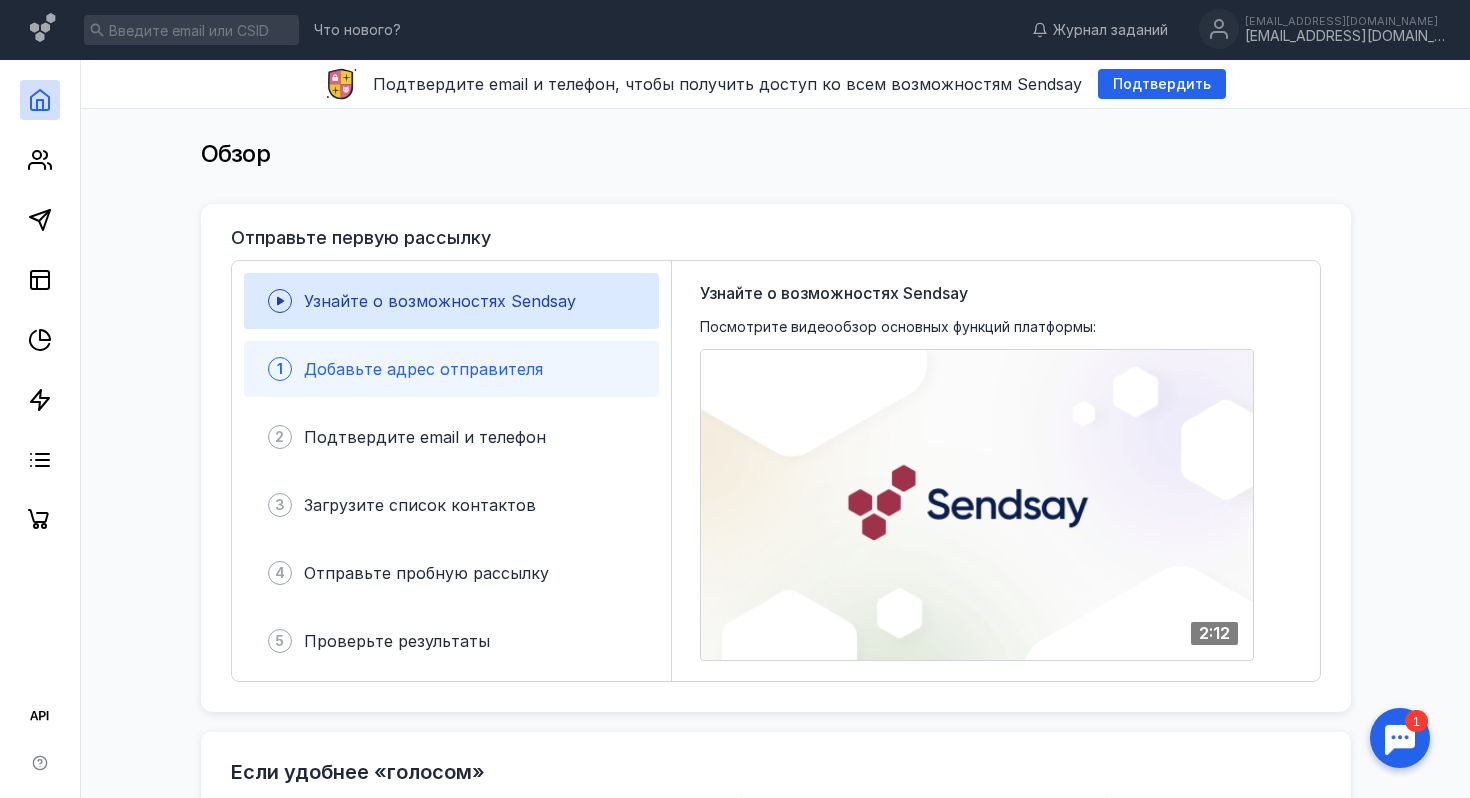 click on "Добавьте адрес отправителя" at bounding box center (423, 369) 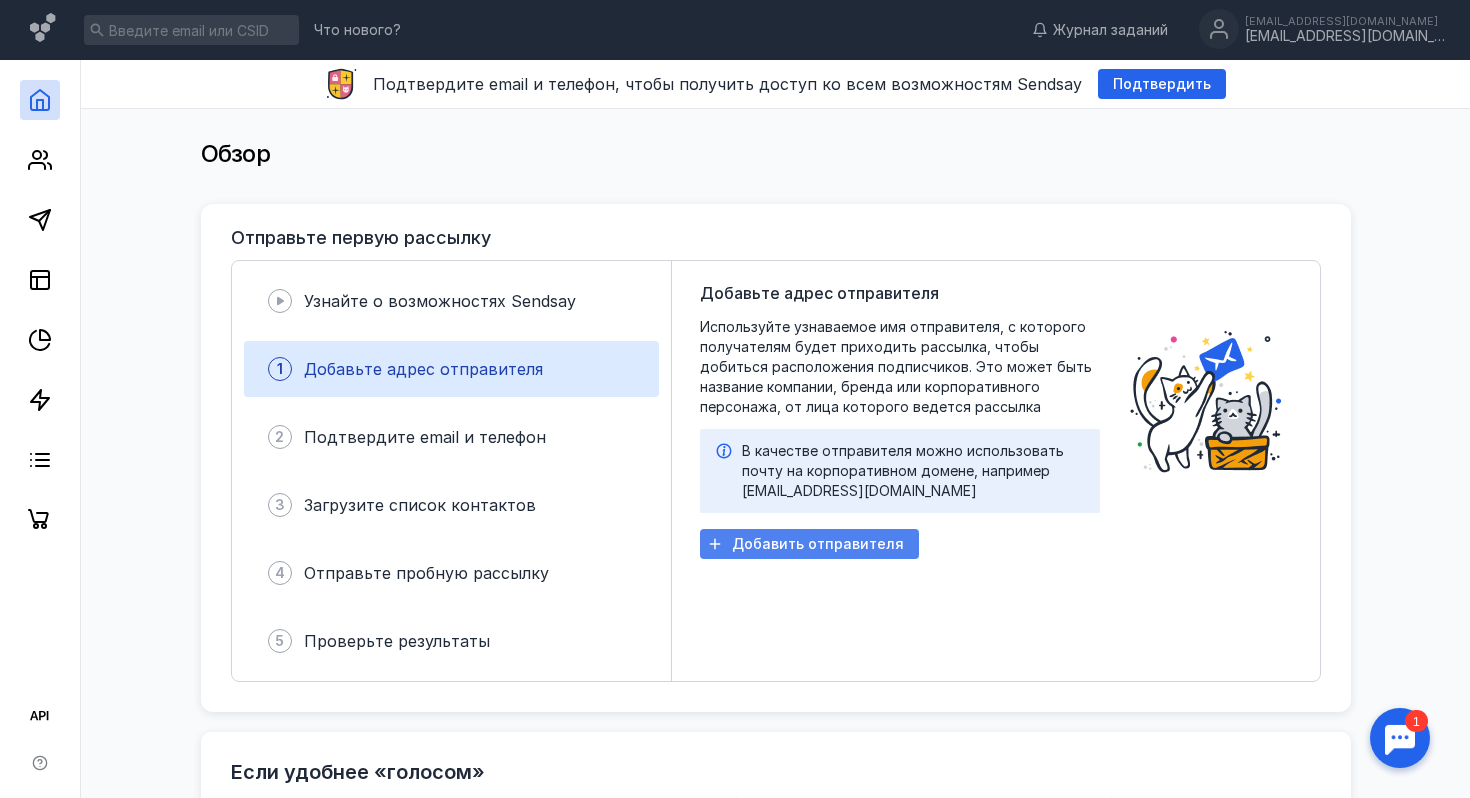 click on "Добавить отправителя" at bounding box center (818, 544) 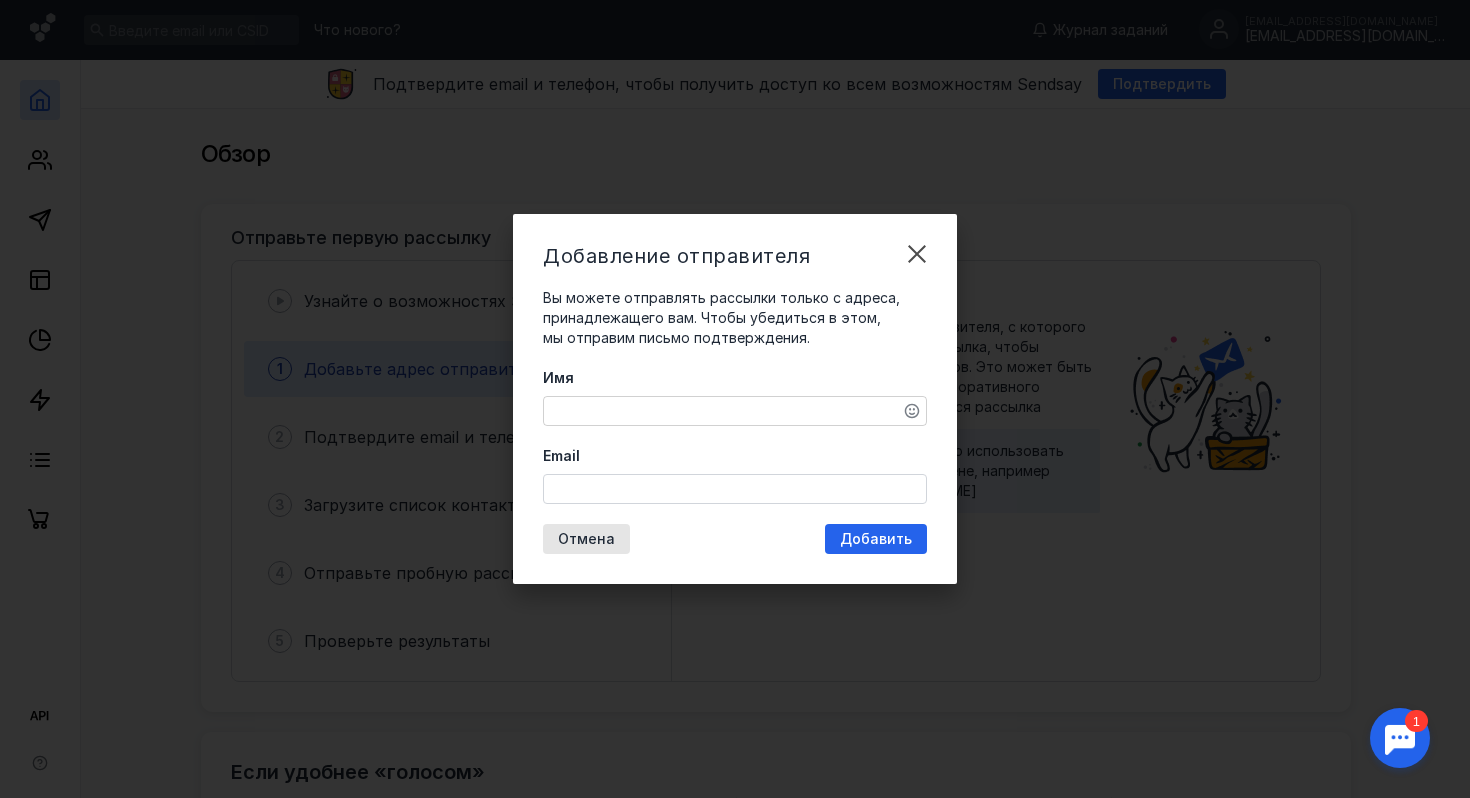 click on "Имя" at bounding box center [735, 411] 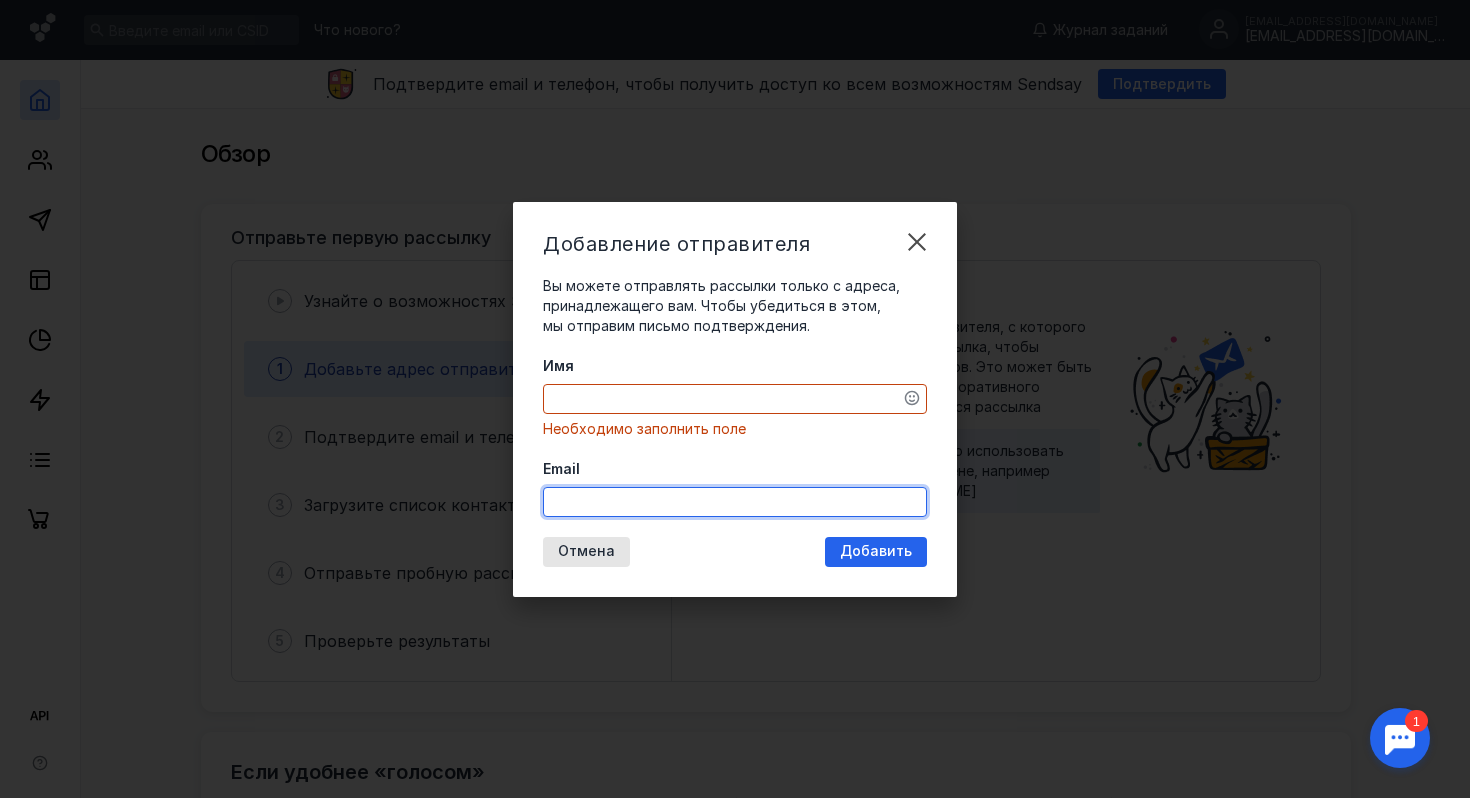 click on "Email" at bounding box center (735, 488) 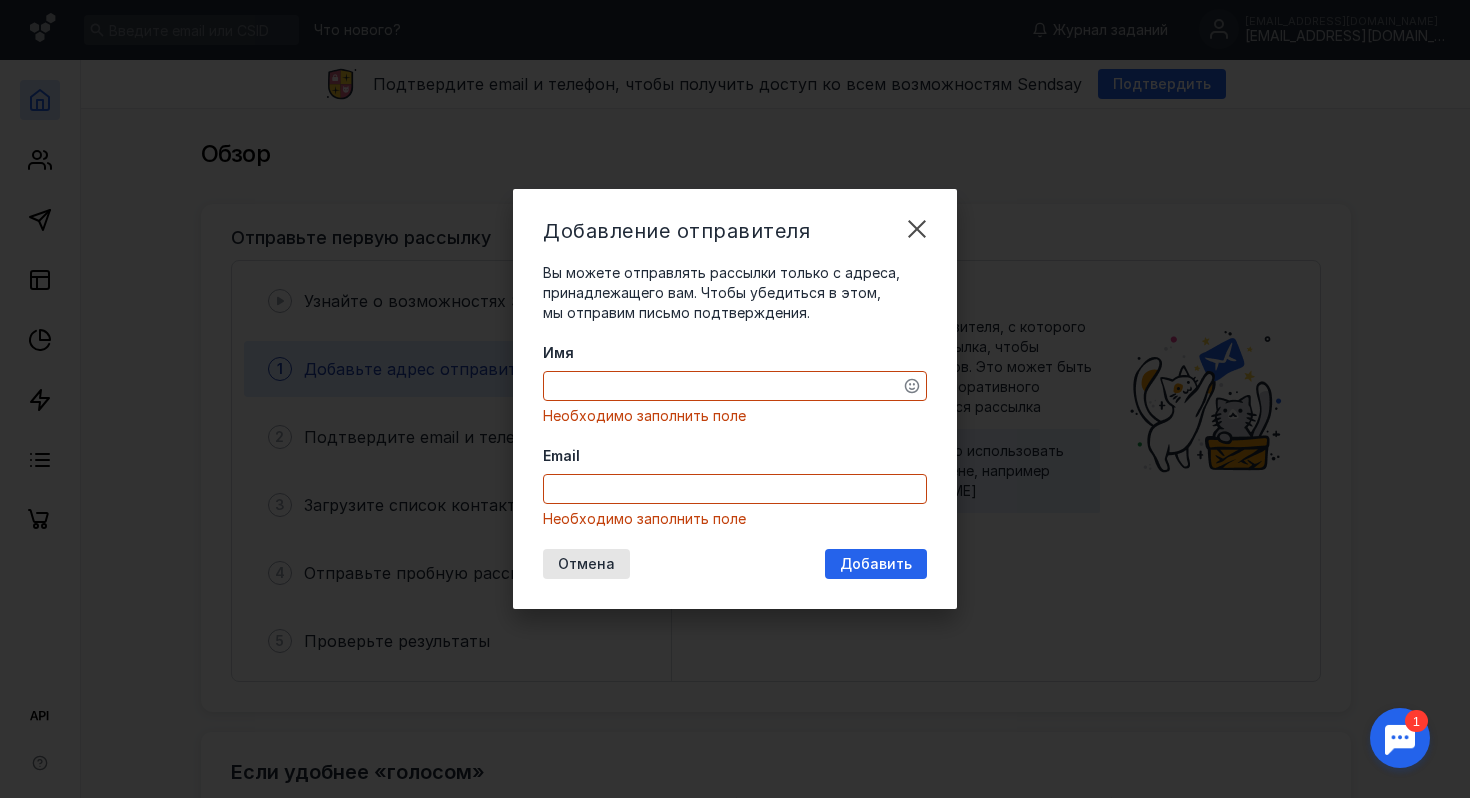 click on "Имя Необходимо заполнить поле Email Необходимо заполнить поле" at bounding box center (735, 436) 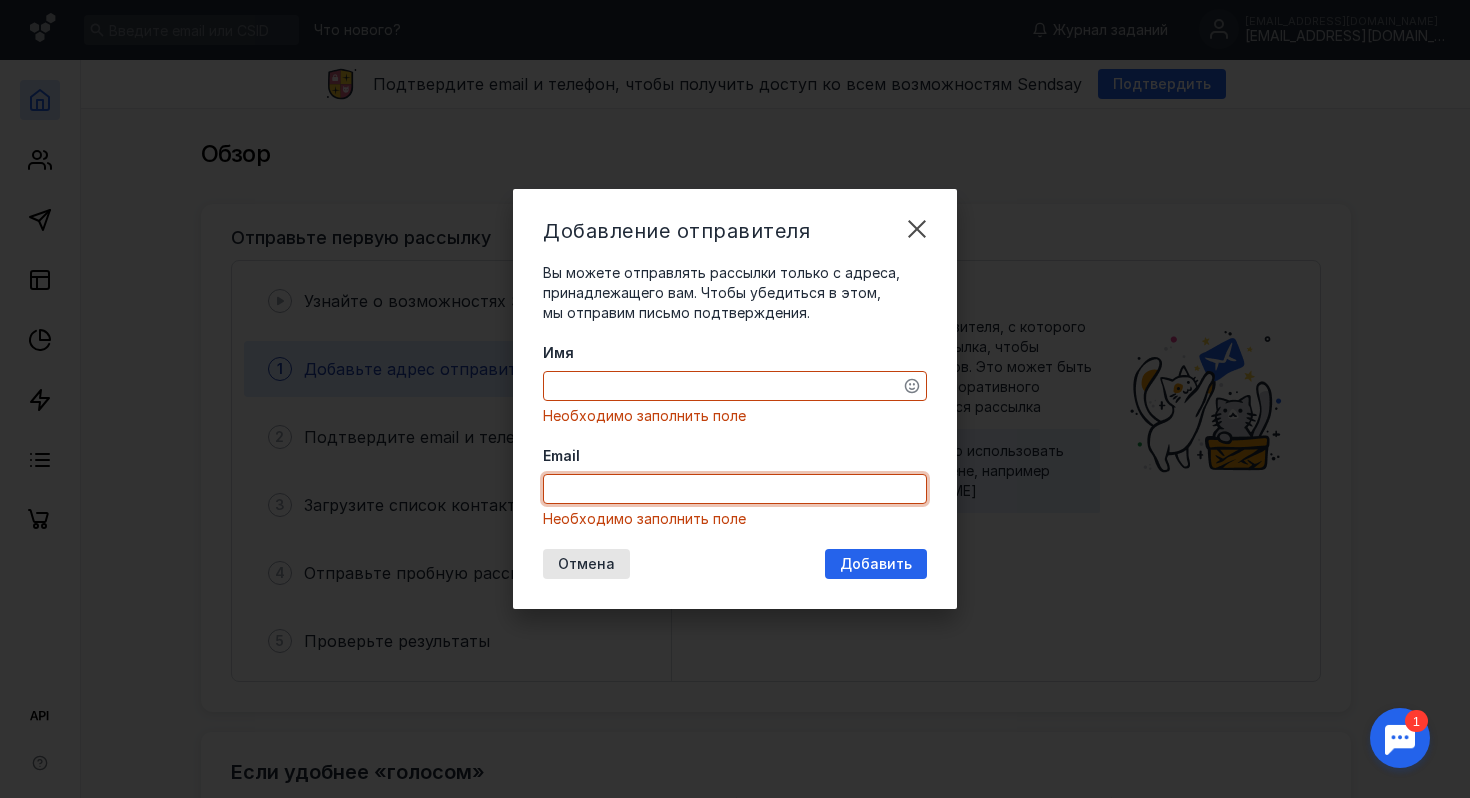 type on "[EMAIL_ADDRESS][DOMAIN_NAME]" 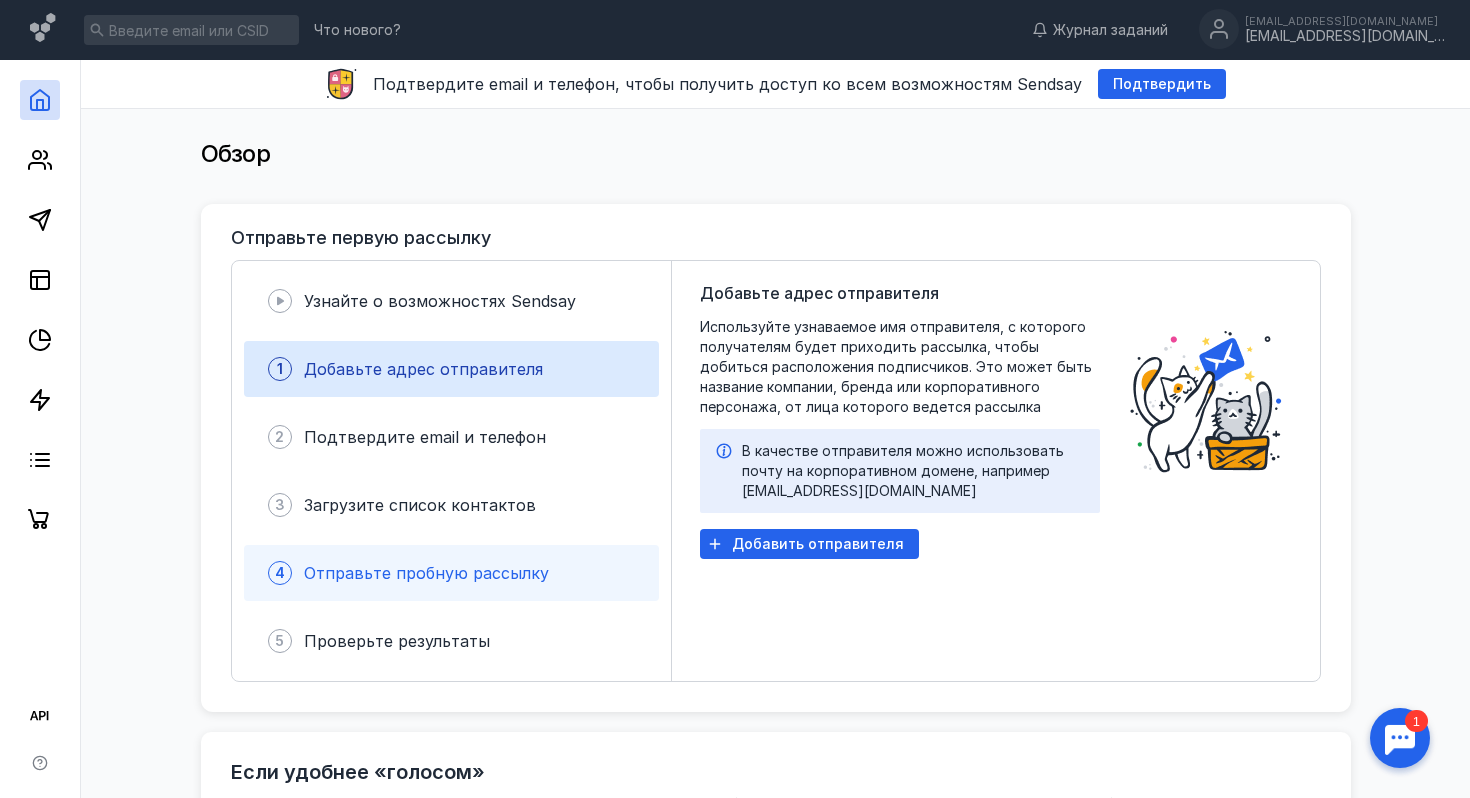 click on "4 Отправьте пробную рассылку" at bounding box center (451, 573) 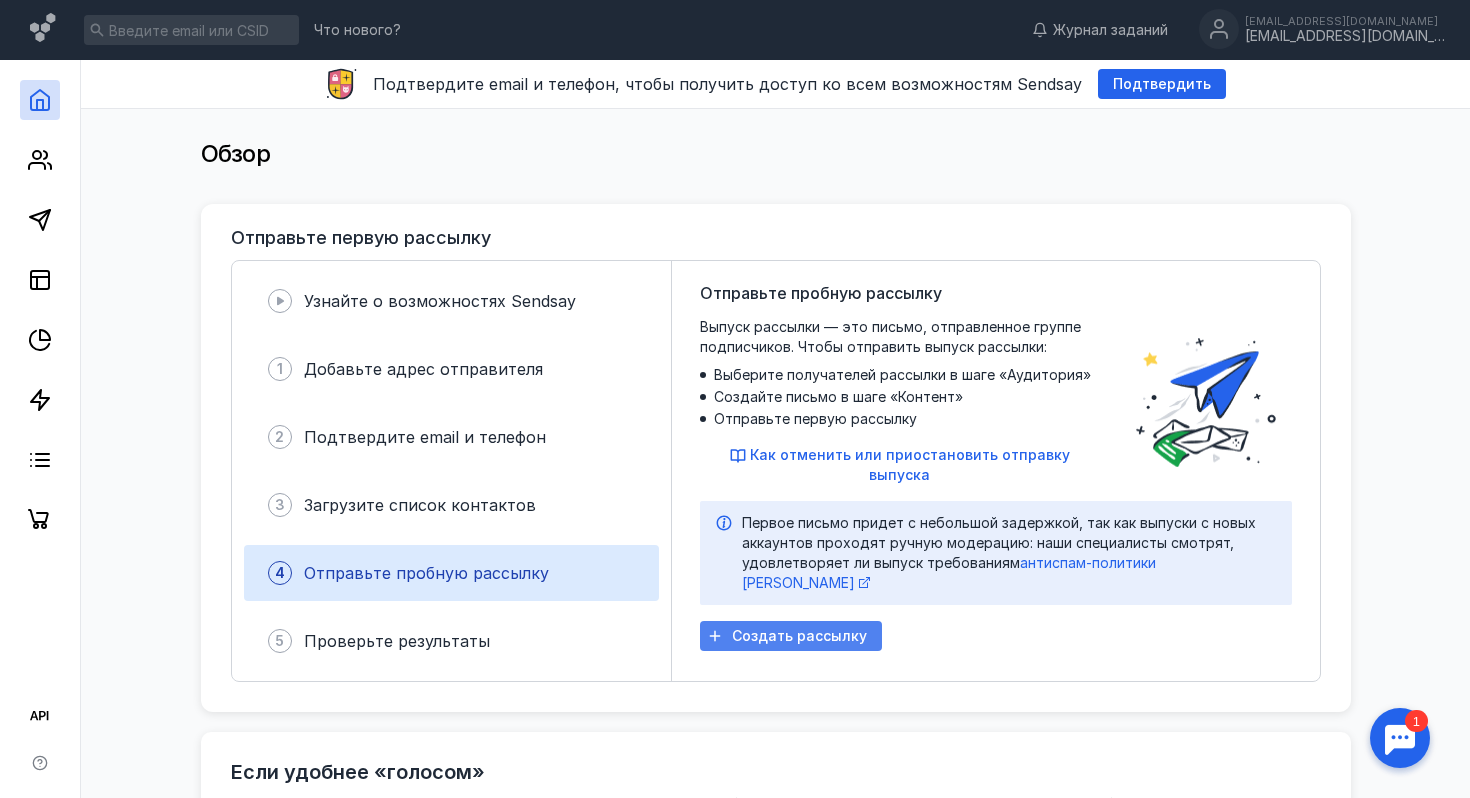 click on "Создать рассылку" at bounding box center (799, 636) 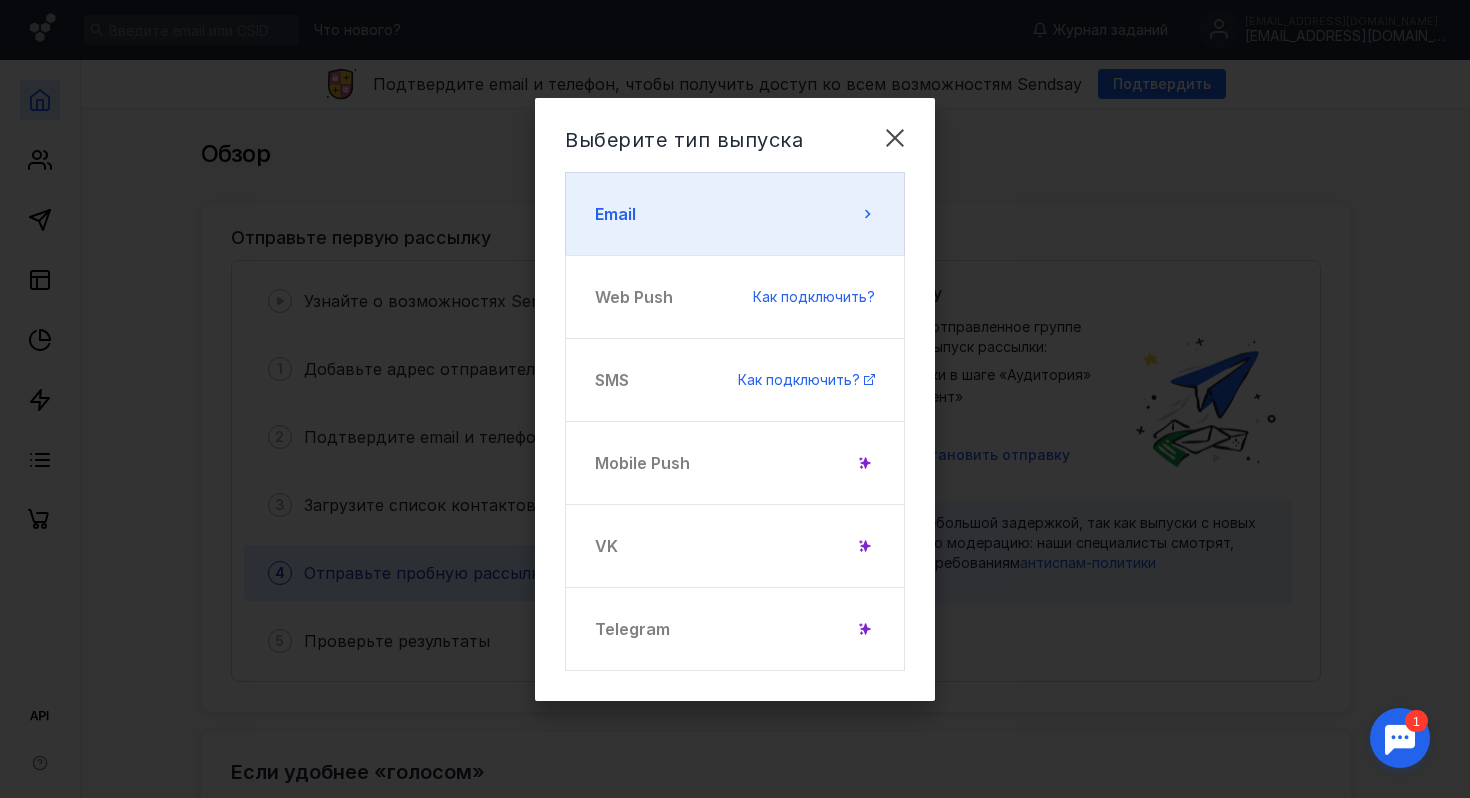 click on "Email" at bounding box center [735, 214] 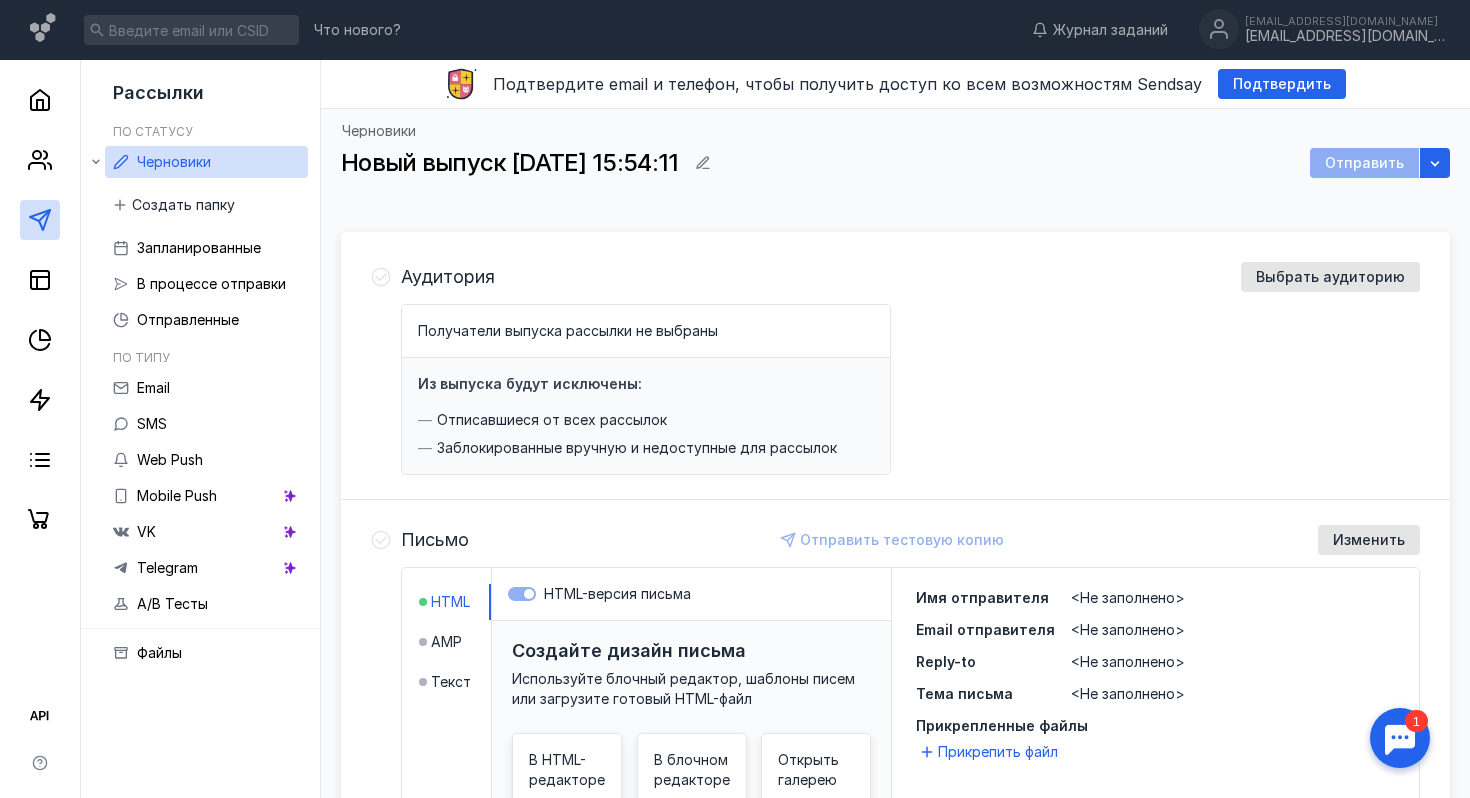 scroll, scrollTop: 442, scrollLeft: 0, axis: vertical 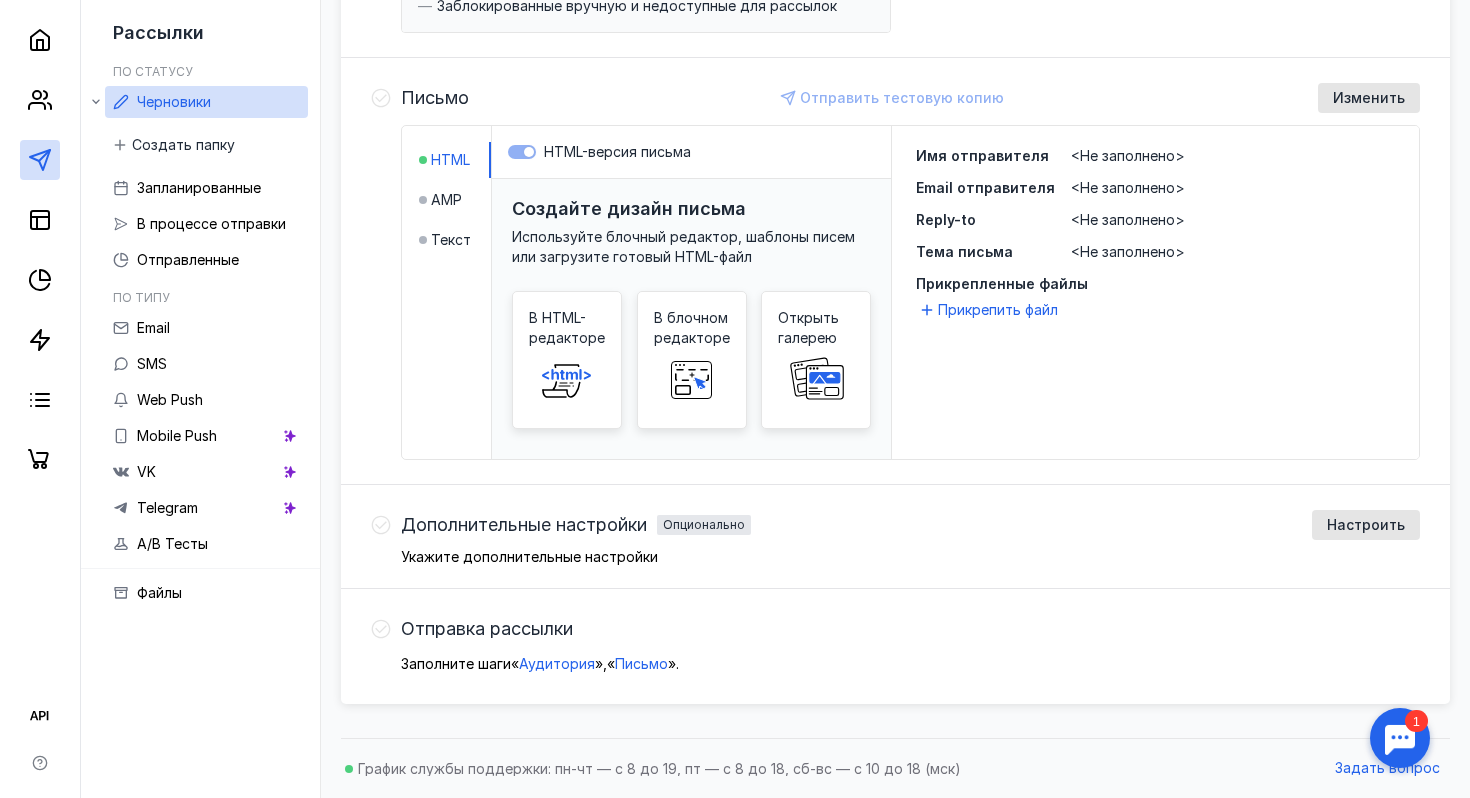 click on "Дополнительные настройки" at bounding box center (524, 525) 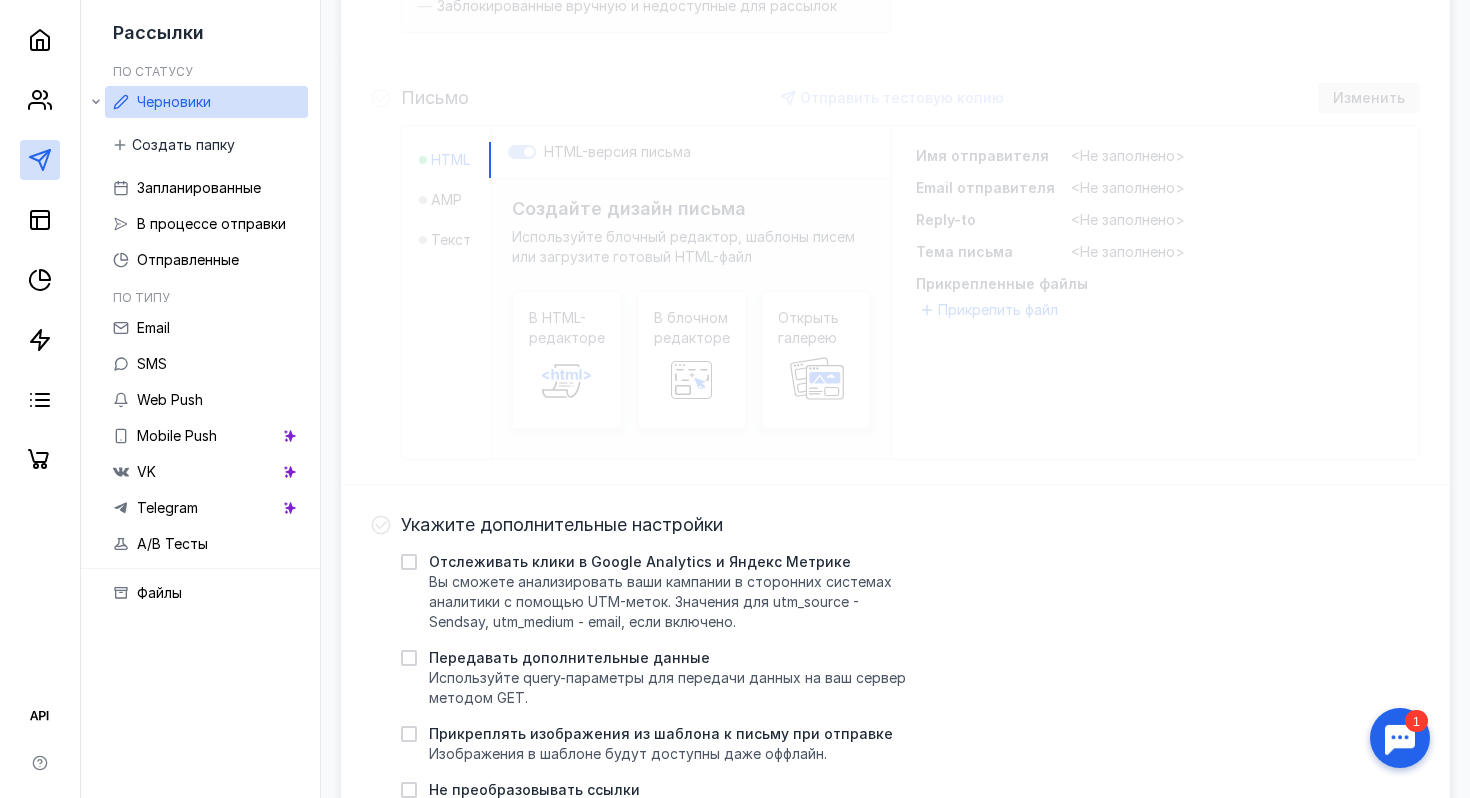 scroll, scrollTop: 448, scrollLeft: 0, axis: vertical 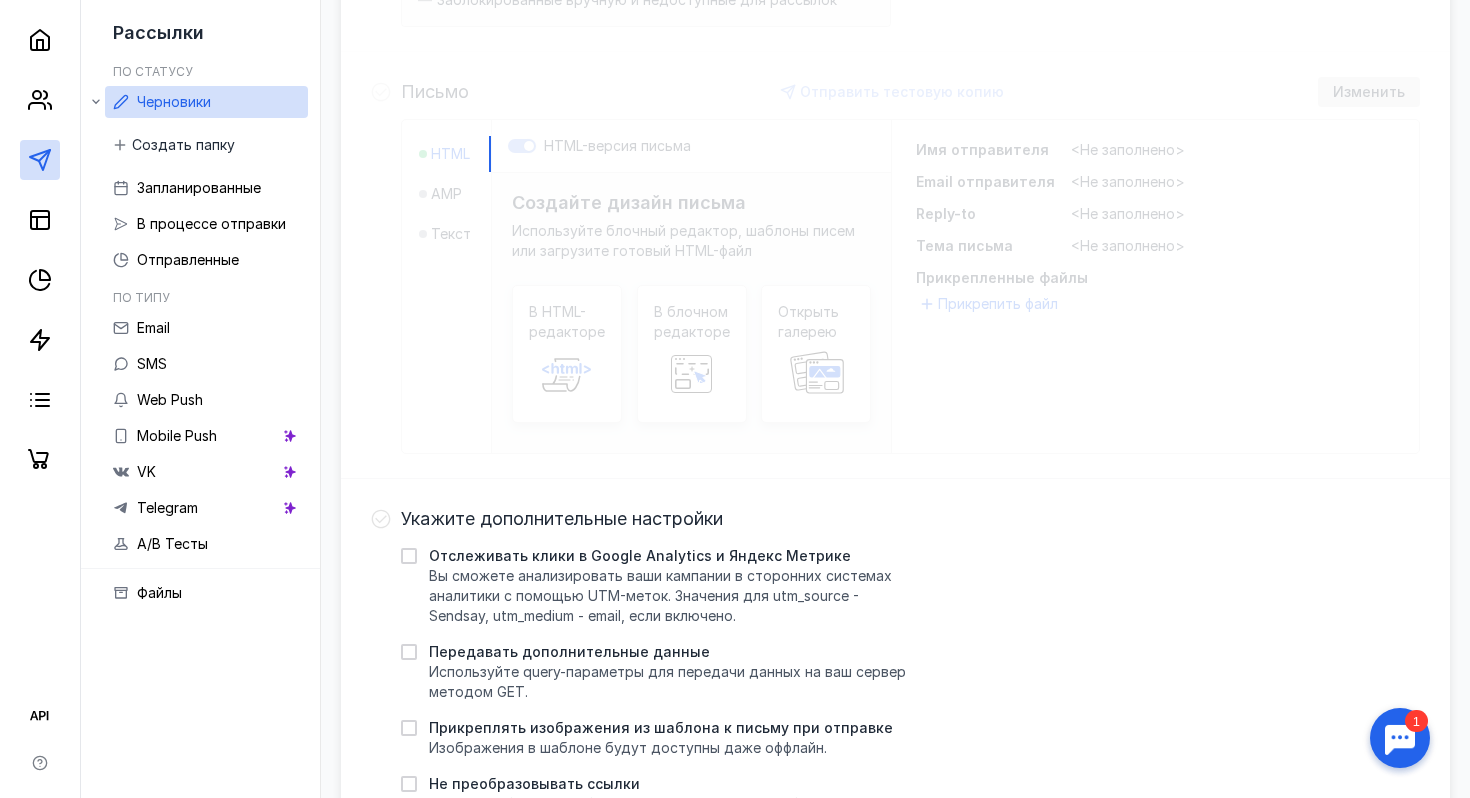 click on "Аудитория Выбрать аудиторию Получатели выпуска рассылки не выбраны Из выпуска будут исключены: Отписавшиеся от всех рассылок Заблокированные вручную и недоступные для рассылок Письмо Отправить тестовую копию Изменить HTML AMP Текст HTML-версия письма Создайте дизайн письма Используйте блочный редактор, шаблоны писем или загрузите готовый HTML-файл В HTML-редакторе В блочном редакторе Открыть галерею Имя отправителя <Не заполнено> Email отправителя <Не заполнено> Reply-to <Не заполнено> Тема письма <Не заполнено> Прикрепленные файлы Прикрепить файл Сохранить « » ," at bounding box center (895, 442) 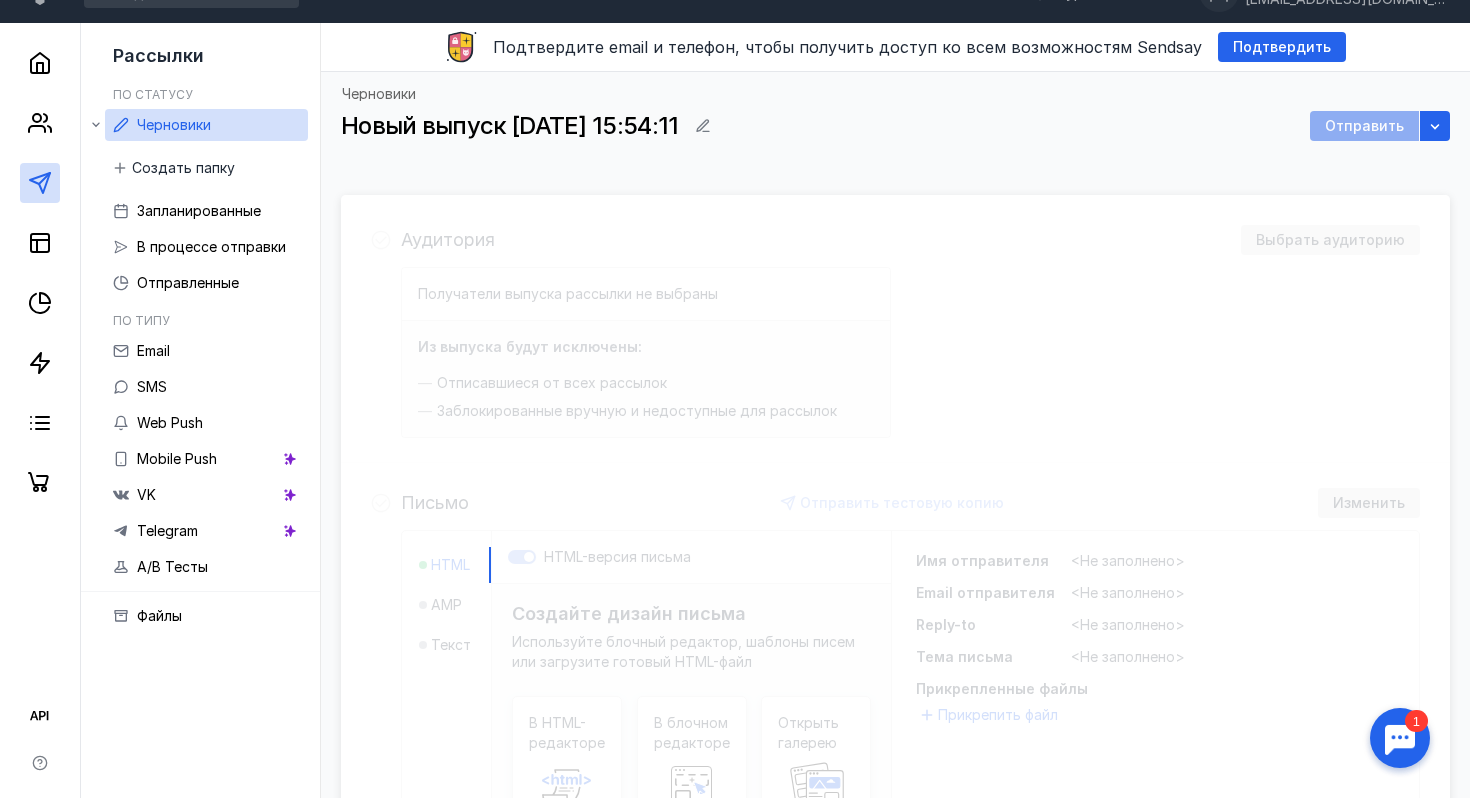 scroll, scrollTop: 0, scrollLeft: 0, axis: both 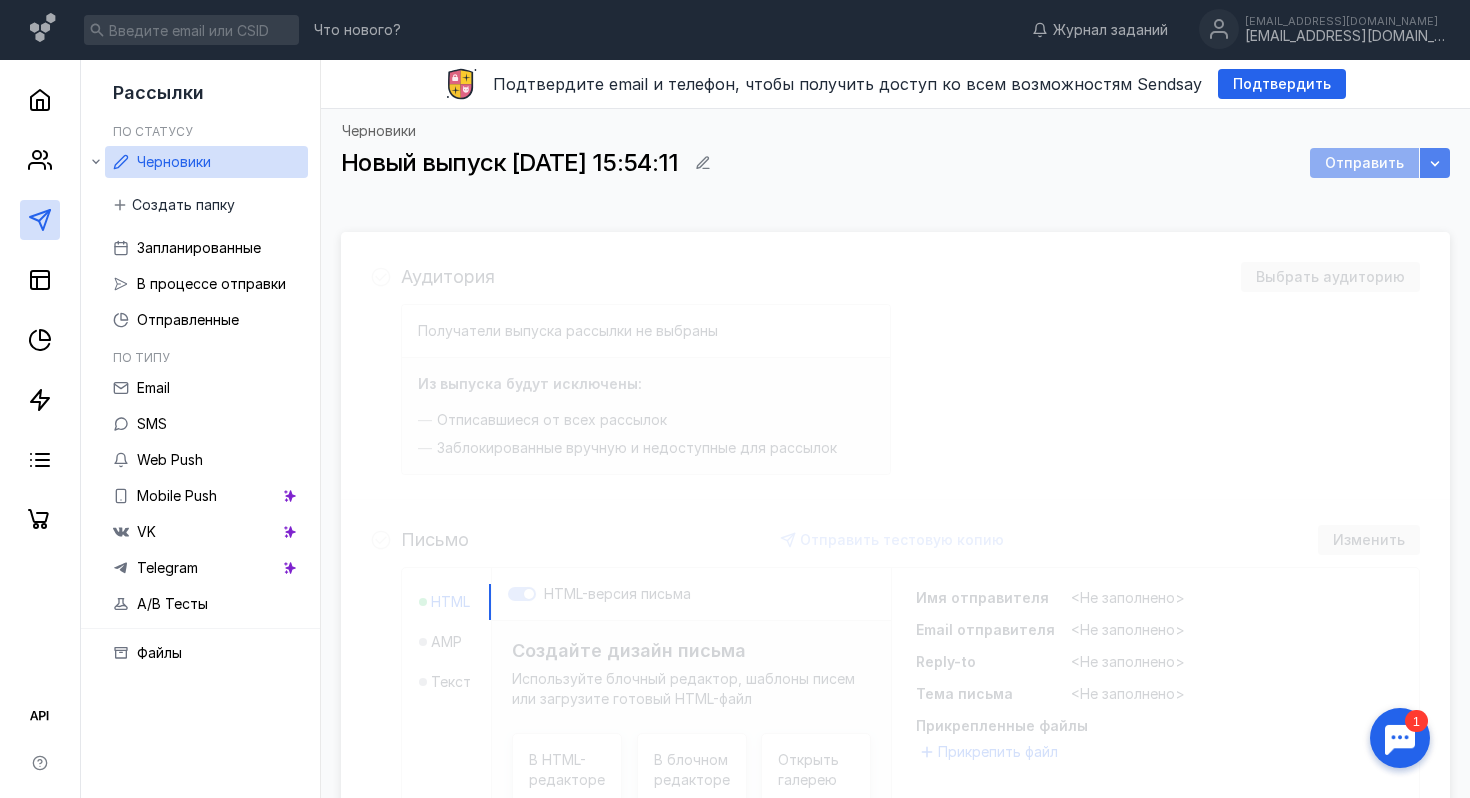 click 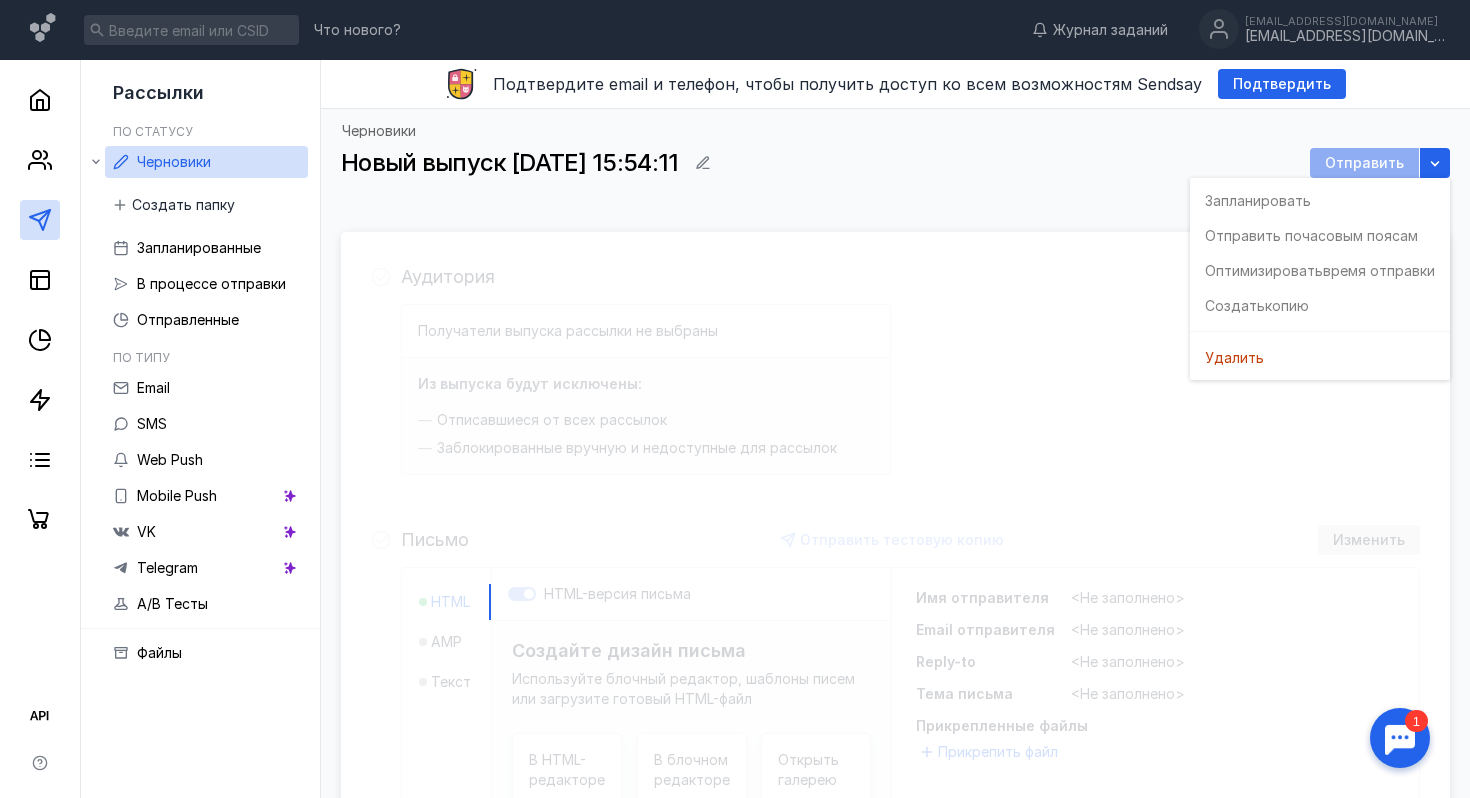 click on "Аудитория Выбрать аудиторию Получатели выпуска рассылки не выбраны Из выпуска будут исключены: Отписавшиеся от всех рассылок Заблокированные вручную и недоступные для рассылок Письмо Отправить тестовую копию Изменить HTML AMP Текст HTML-версия письма Создайте дизайн письма Используйте блочный редактор, шаблоны писем или загрузите готовый HTML-файл В HTML-редакторе В блочном редакторе Открыть галерею Имя отправителя <Не заполнено> Email отправителя <Не заполнено> Reply-to <Не заполнено> Тема письма <Не заполнено> Прикрепленные файлы Прикрепить файл Сохранить « » ," at bounding box center (895, 890) 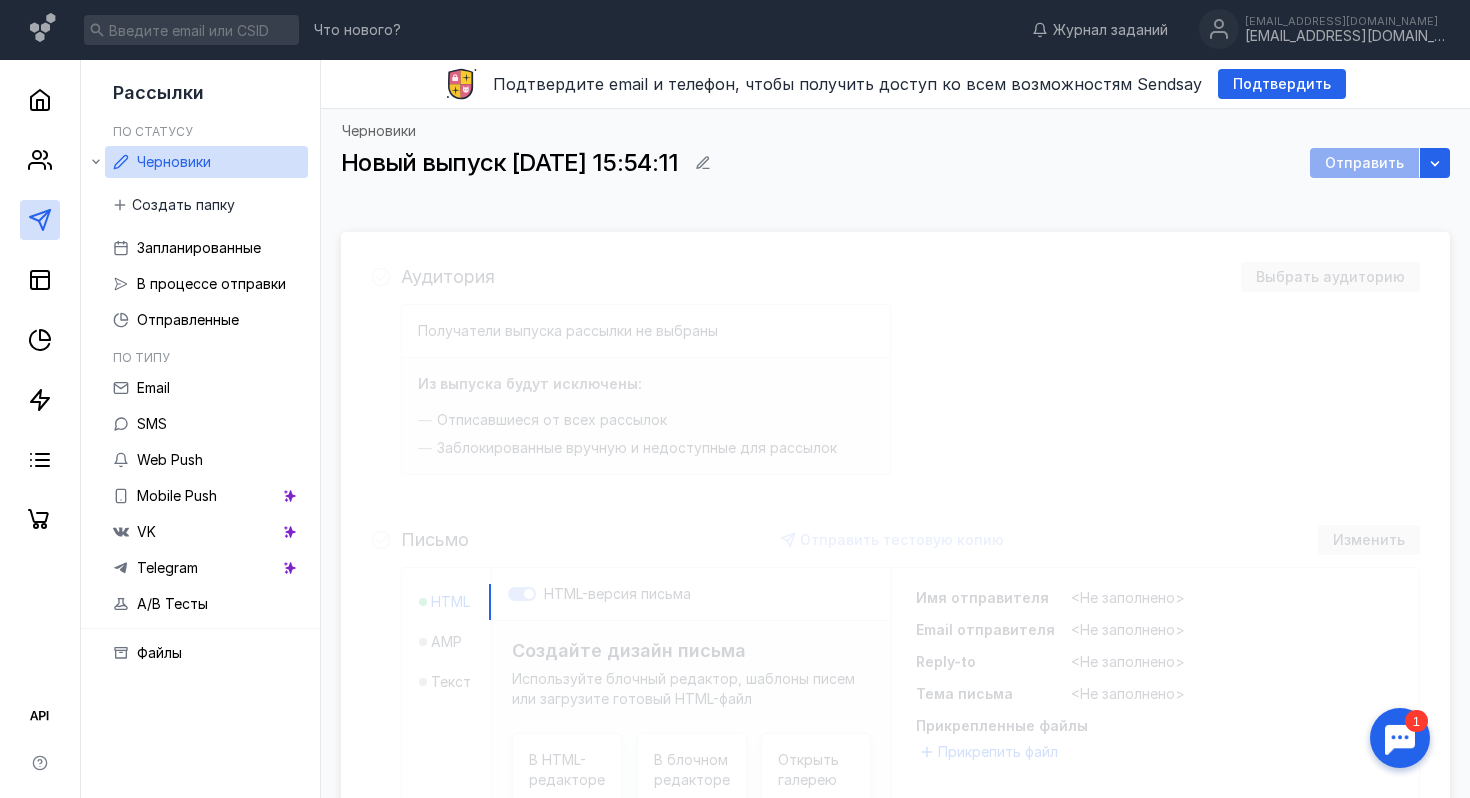 click on "Аудитория Выбрать аудиторию Получатели выпуска рассылки не выбраны Из выпуска будут исключены: Отписавшиеся от всех рассылок Заблокированные вручную и недоступные для рассылок Письмо Отправить тестовую копию Изменить HTML AMP Текст HTML-версия письма Создайте дизайн письма Используйте блочный редактор, шаблоны писем или загрузите готовый HTML-файл В HTML-редакторе В блочном редакторе Открыть галерею Имя отправителя <Не заполнено> Email отправителя <Не заполнено> Reply-to <Не заполнено> Тема письма <Не заполнено> Прикрепленные файлы Прикрепить файл Сохранить « » ," at bounding box center [895, 890] 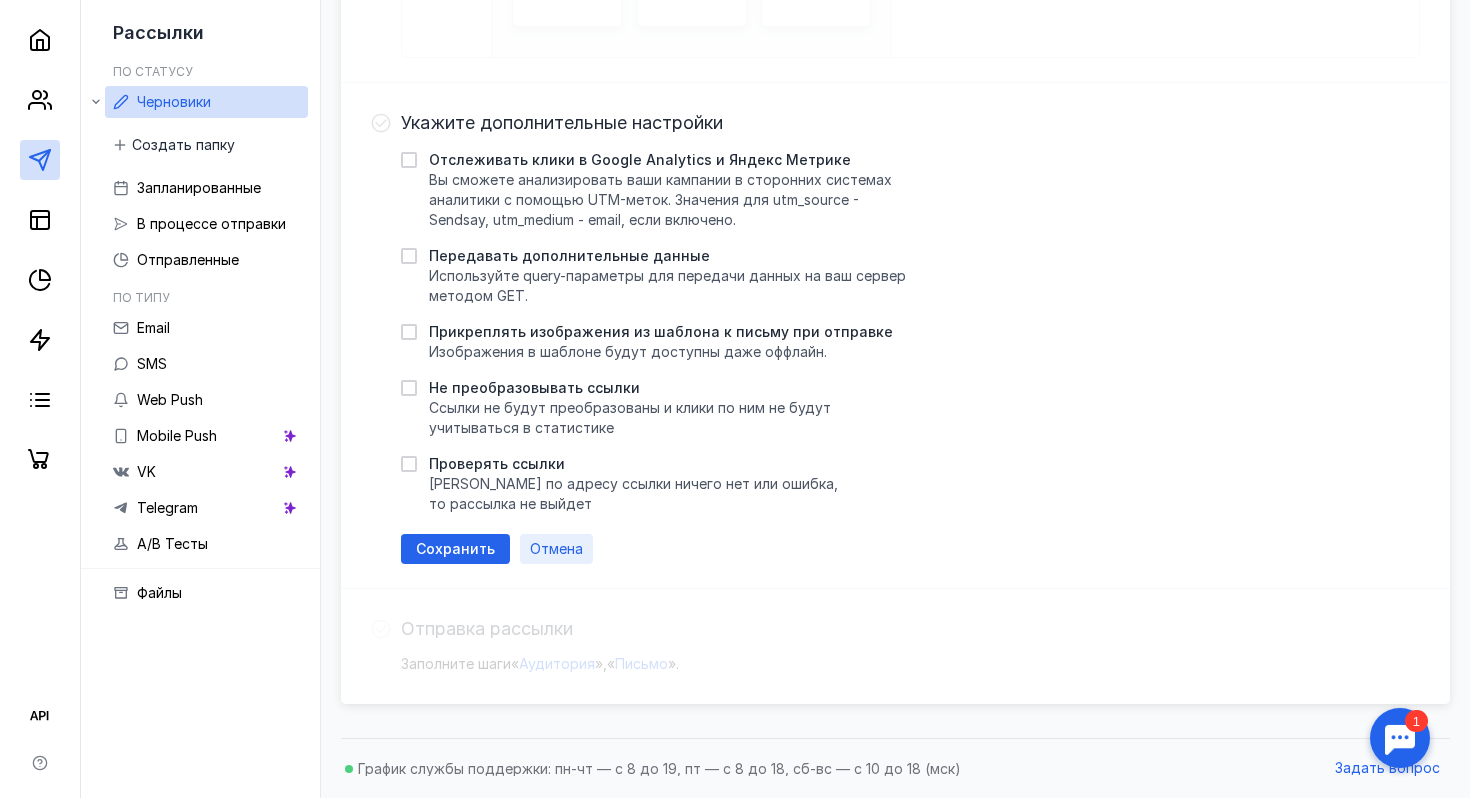 click on "Отмена" at bounding box center (556, 549) 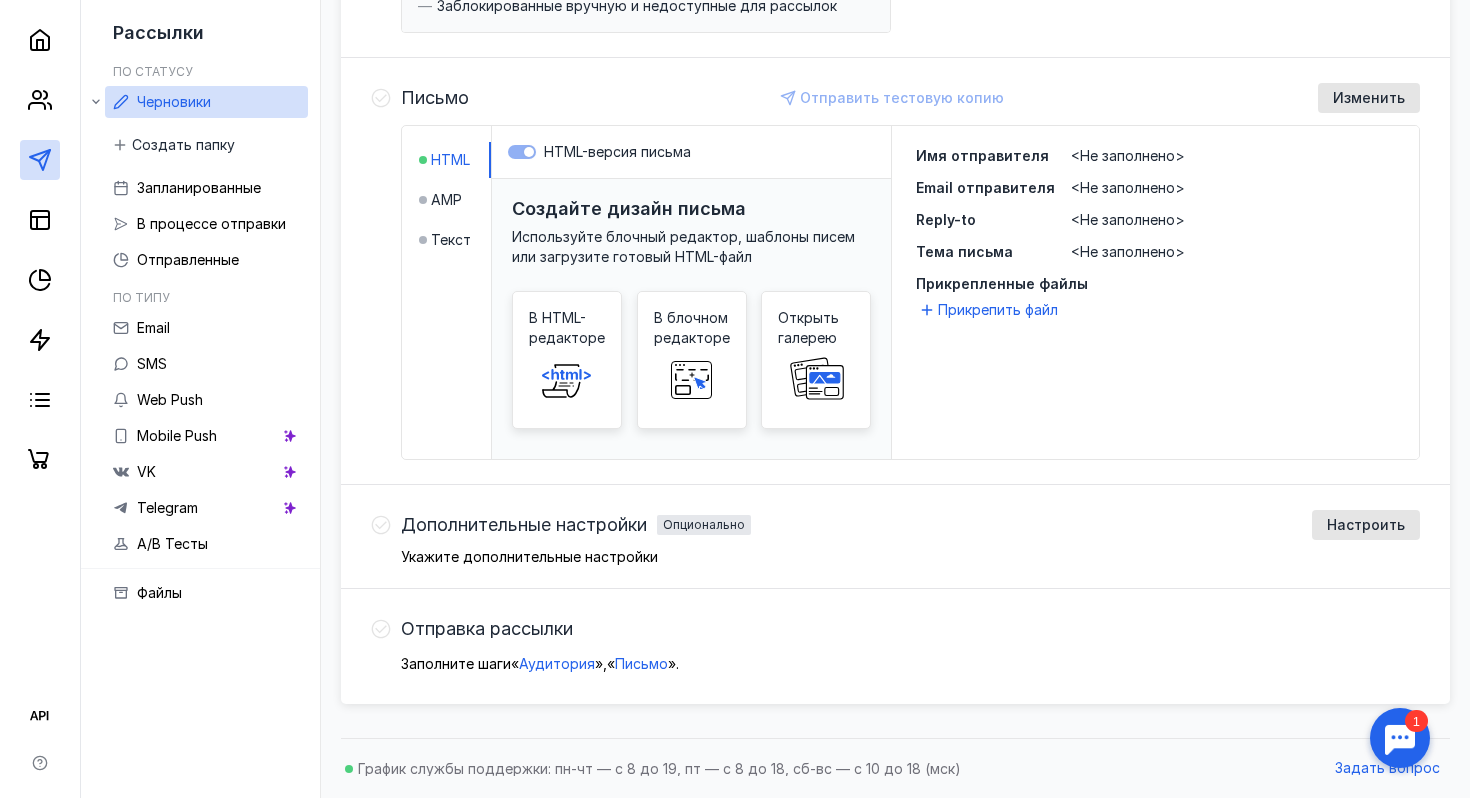 click on "Имя отправителя <Не заполнено> Email отправителя <Не заполнено> Reply-to <Не заполнено> Тема письма <Не заполнено>" at bounding box center (1155, 204) 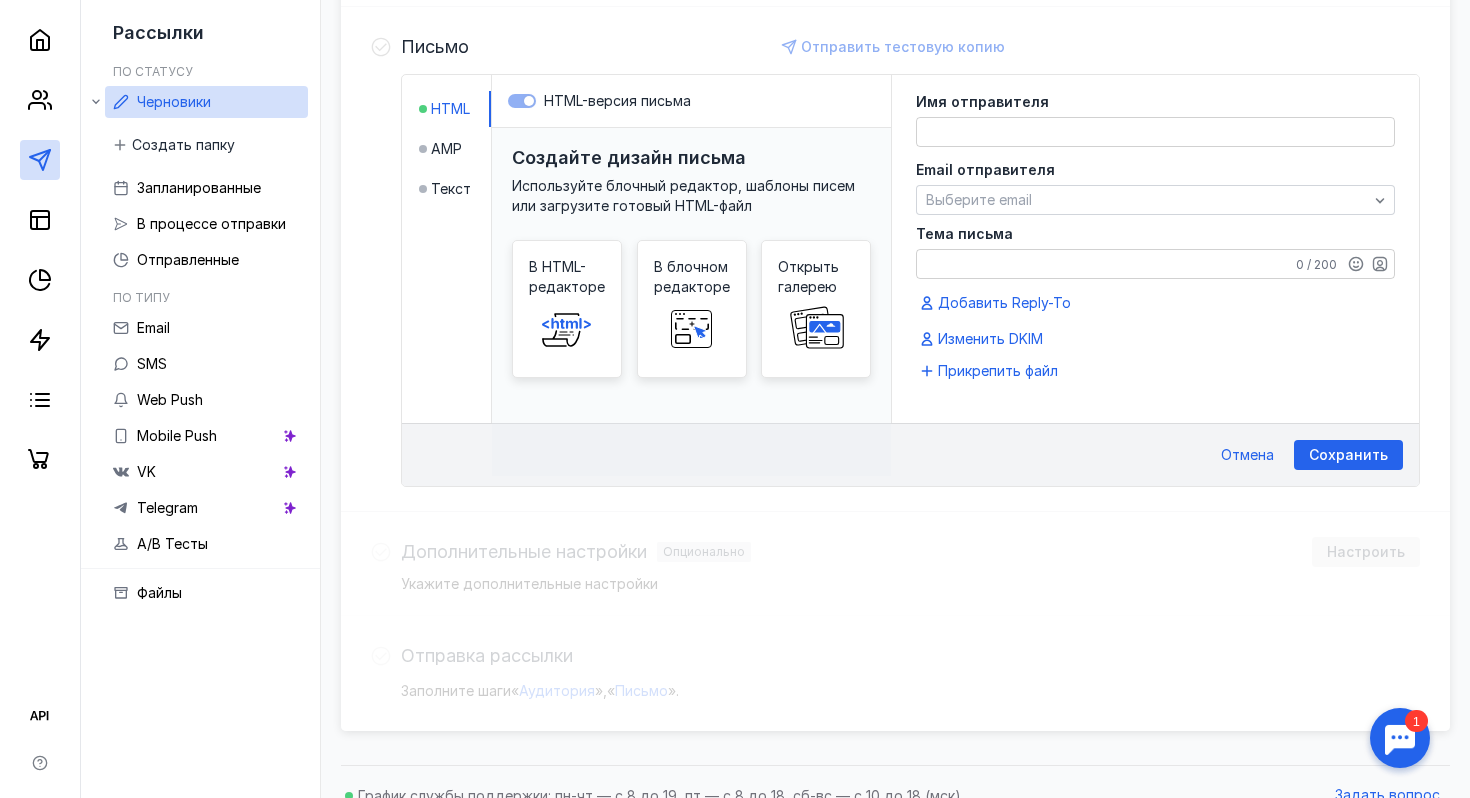 scroll, scrollTop: 499, scrollLeft: 0, axis: vertical 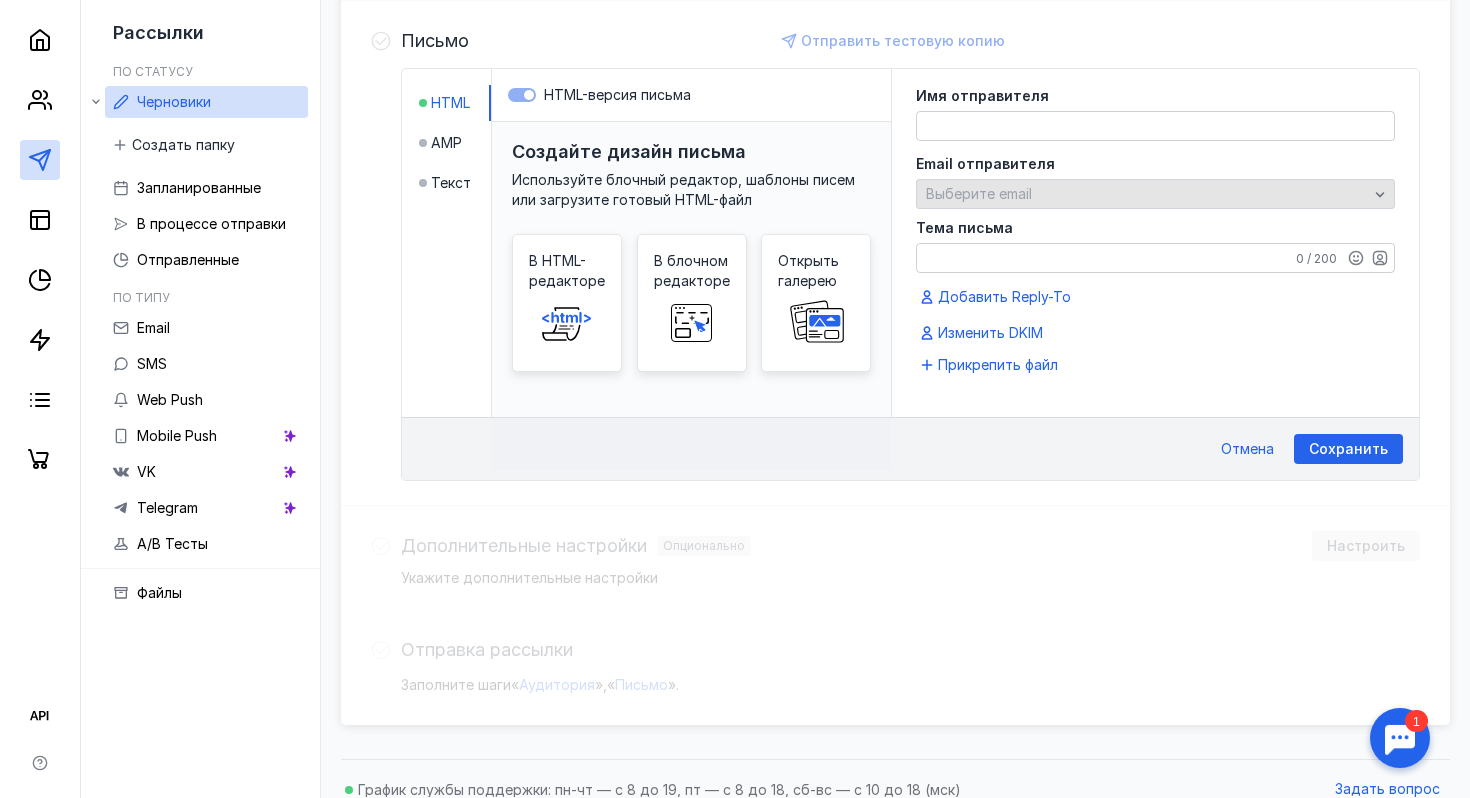 click on "Выберите email" at bounding box center (1147, 194) 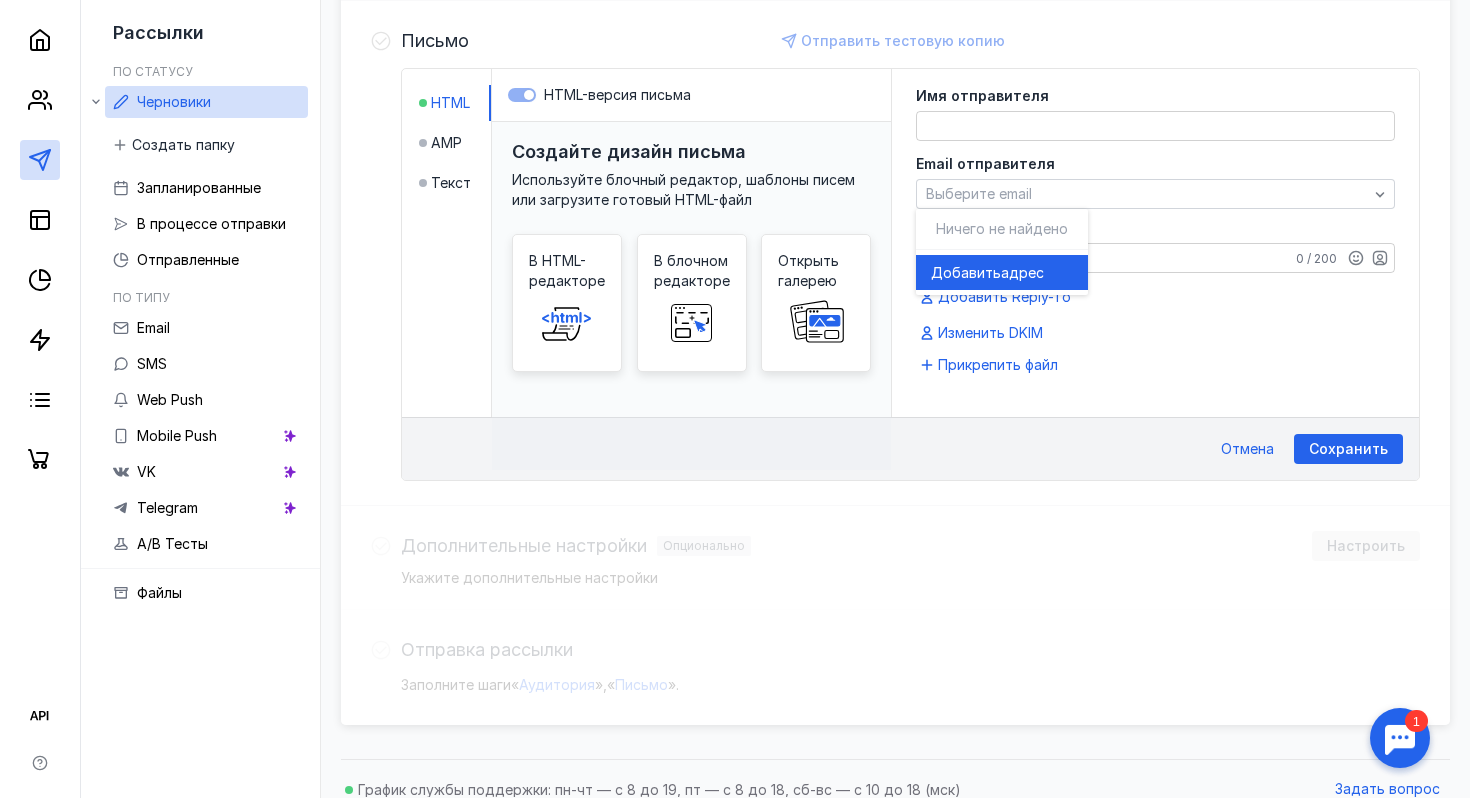 click on "Имя отправителя Email отправителя Выберите email Тема письма 0 / 200 Добавить Reply-To Изменить DKIM" at bounding box center (1155, 217) 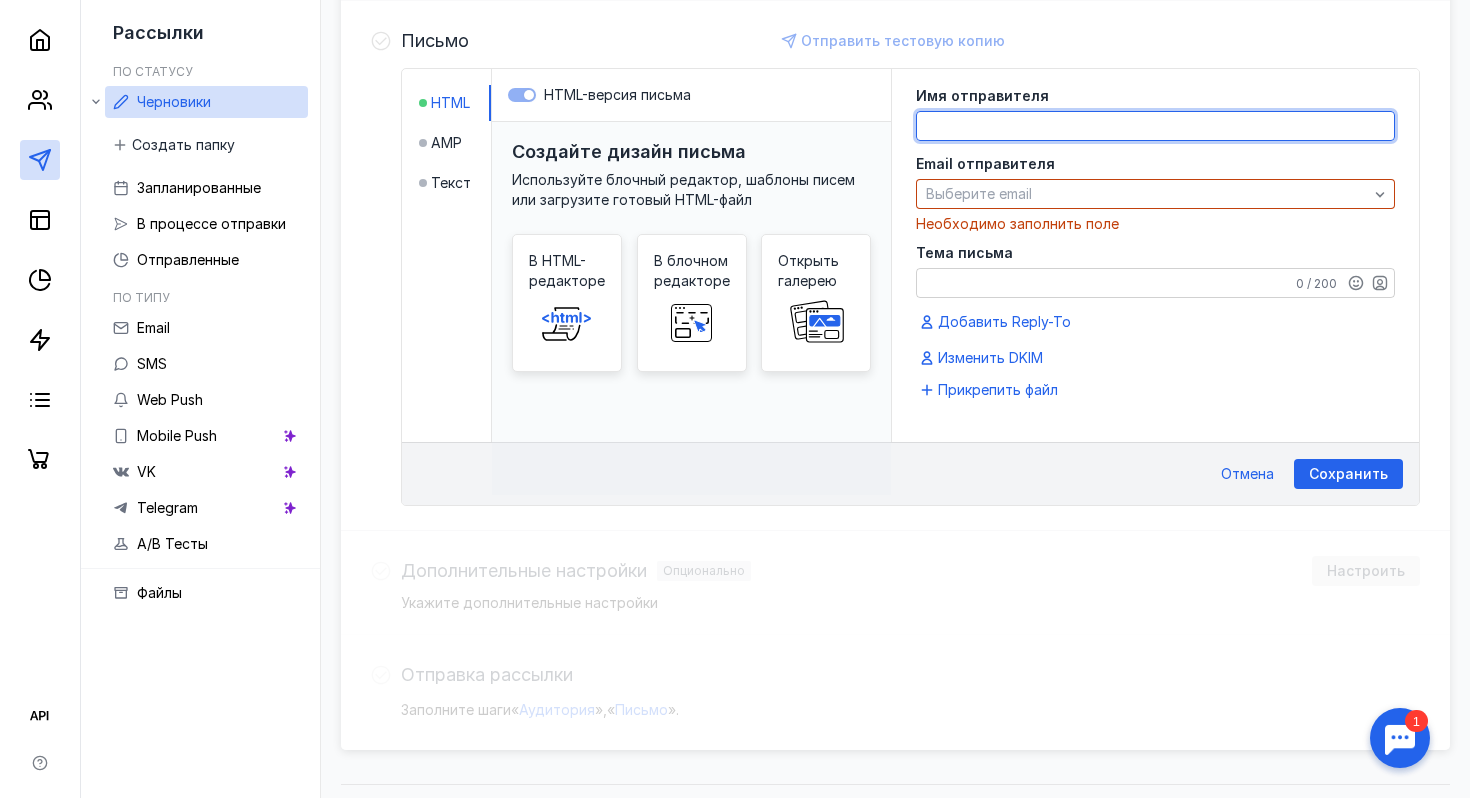 click 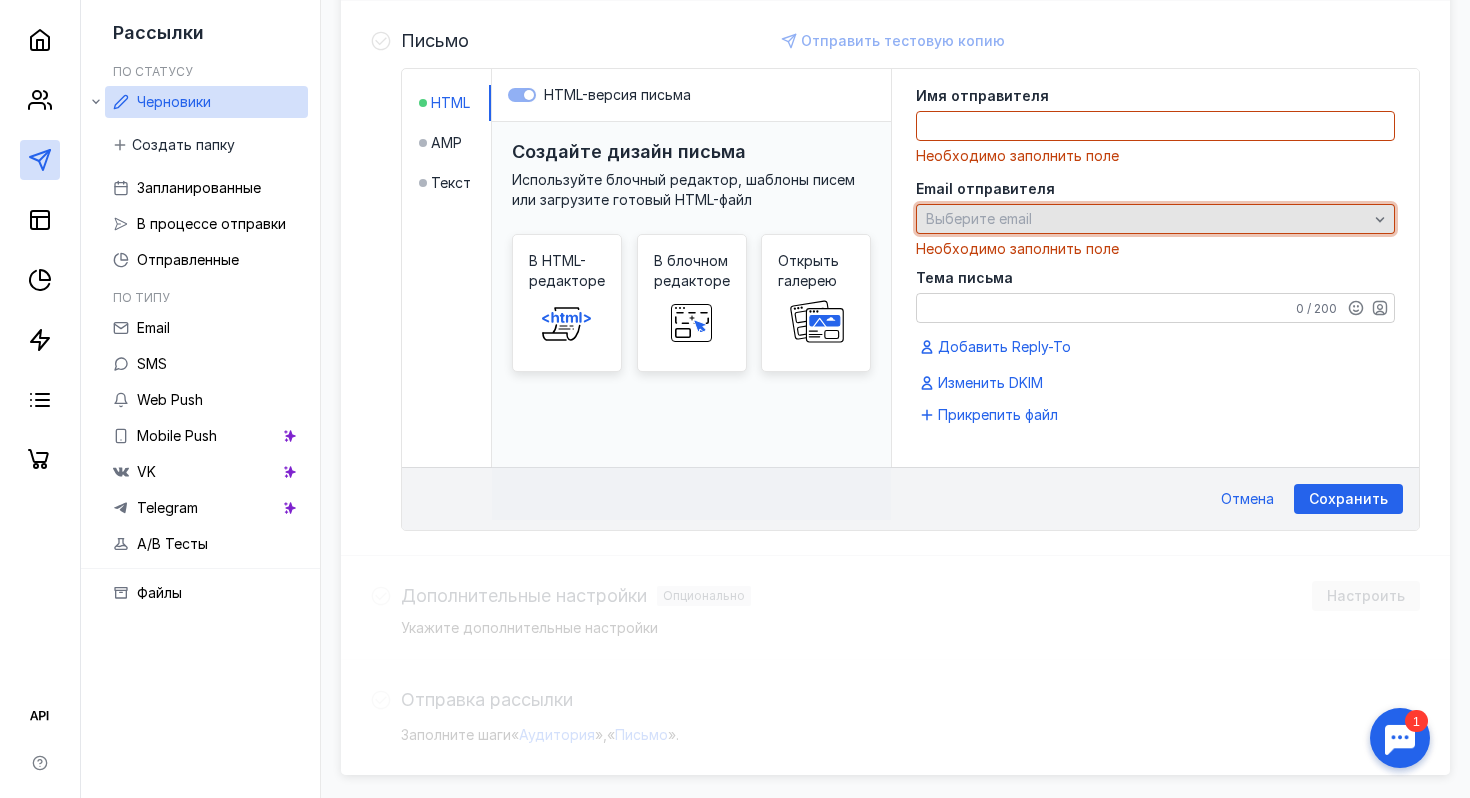 click on "Email отправителя Выберите email Необходимо заполнить поле" at bounding box center [1155, 220] 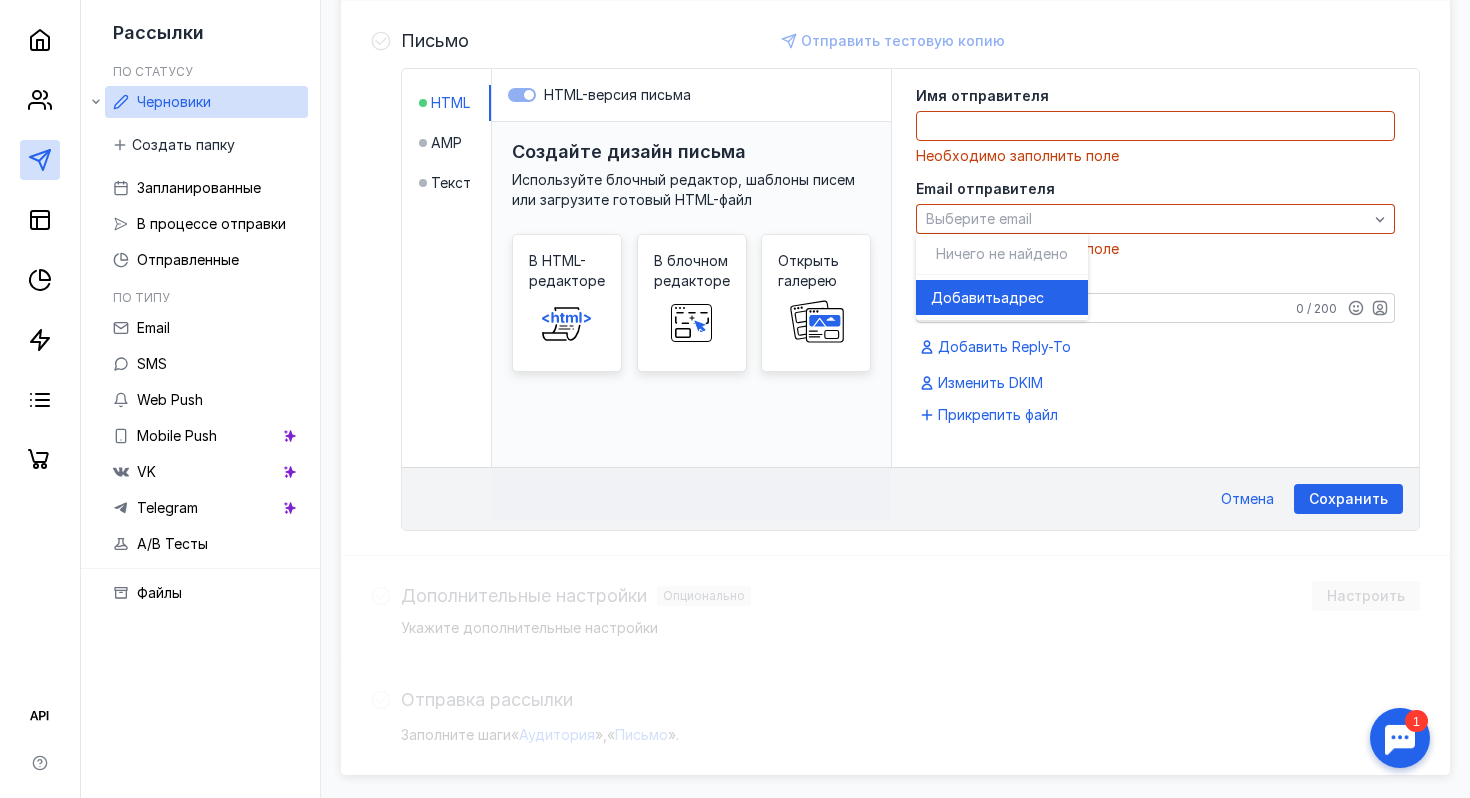 click on "Email отправителя" at bounding box center [1155, 189] 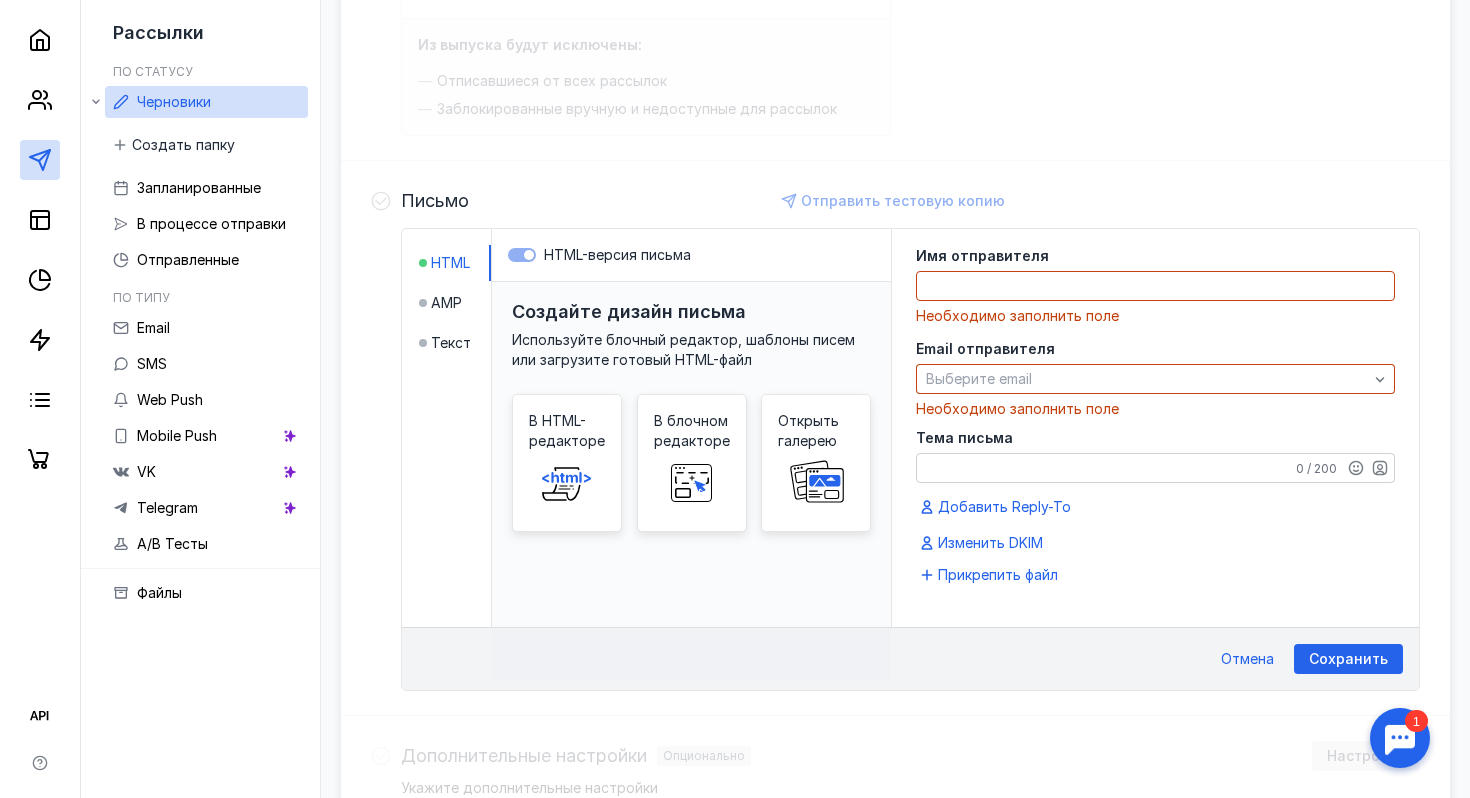 scroll, scrollTop: 0, scrollLeft: 0, axis: both 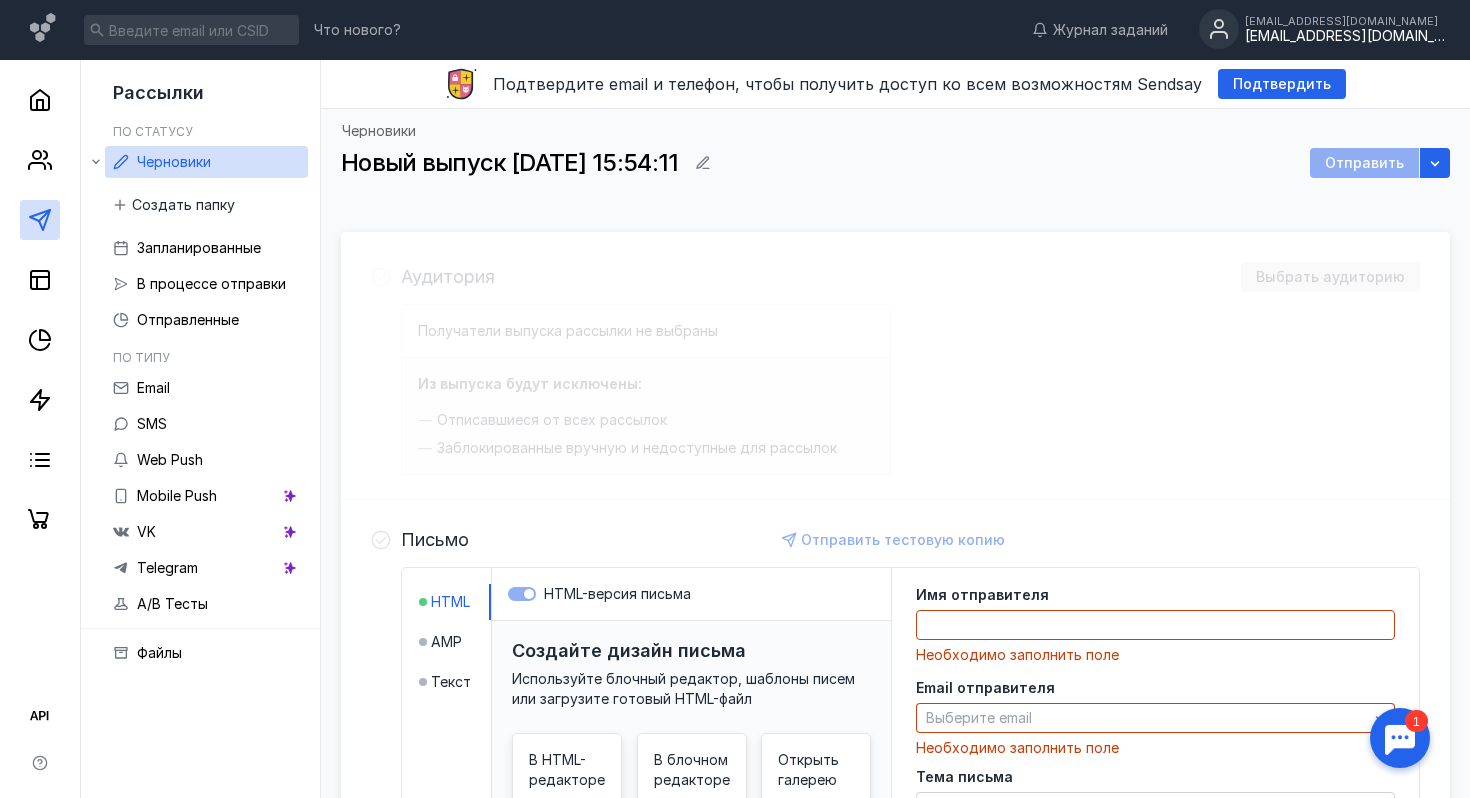 click on "[EMAIL_ADDRESS][DOMAIN_NAME]" at bounding box center [1345, 36] 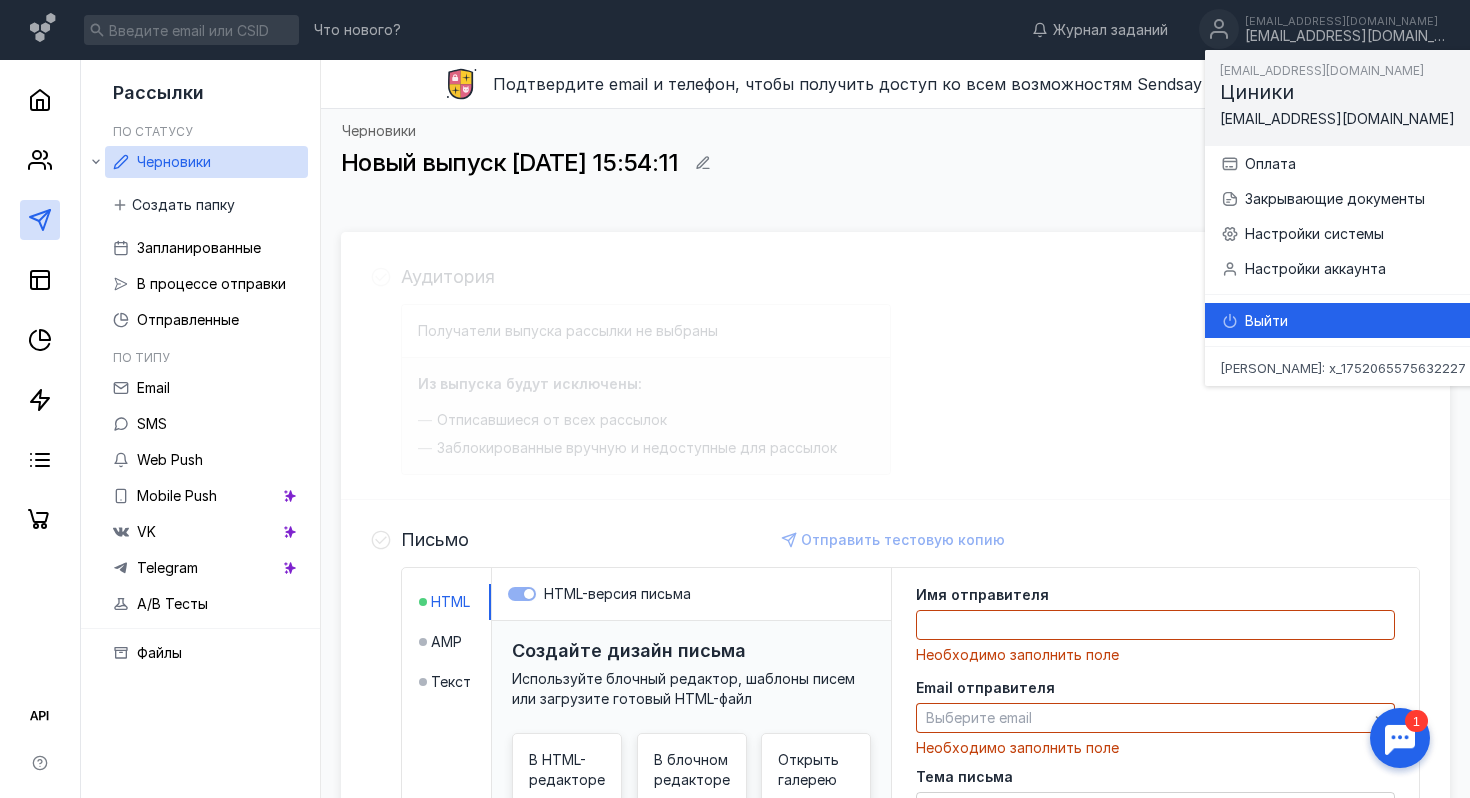 click on "Выйти" at bounding box center (1366, 321) 